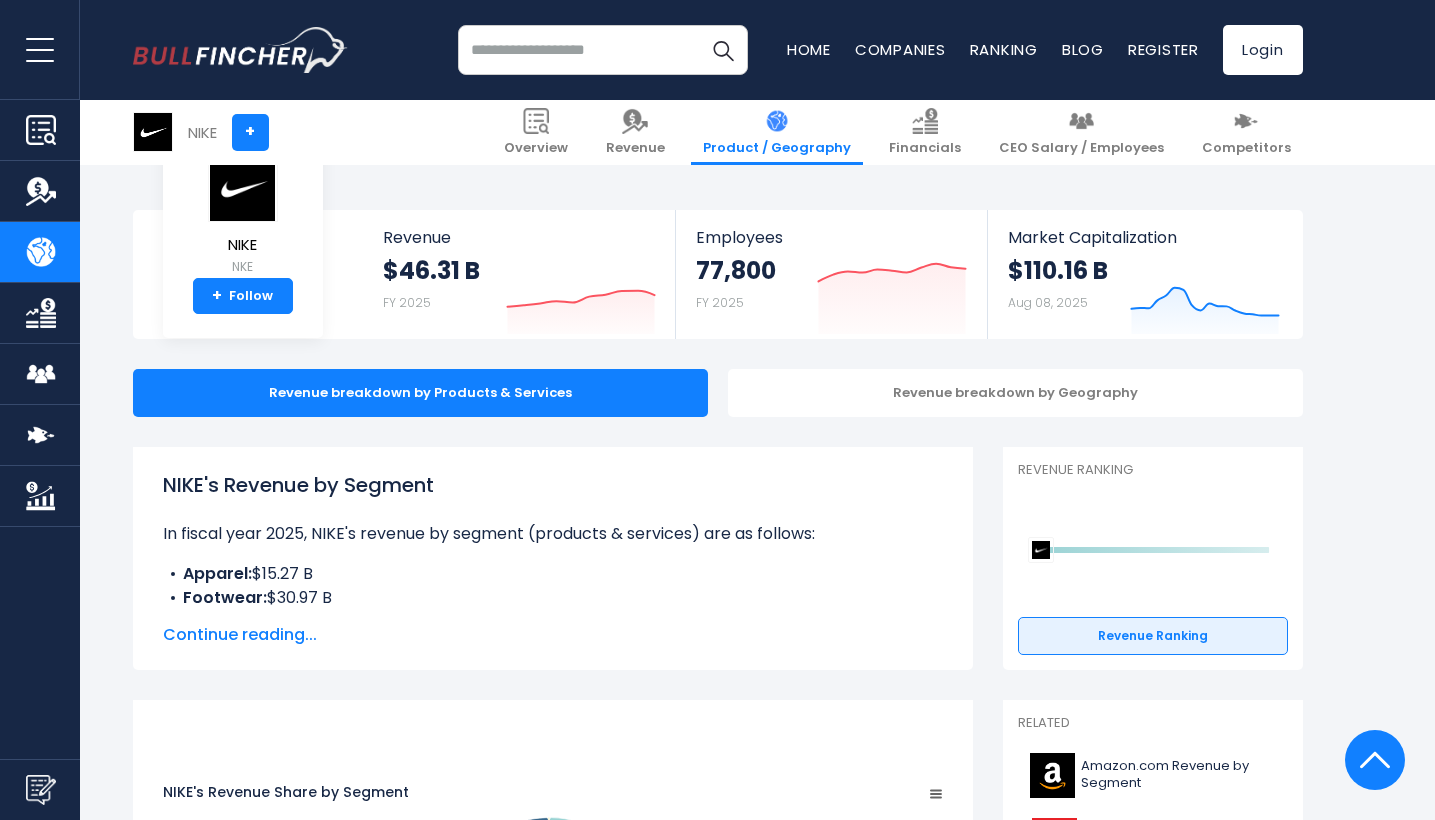 scroll, scrollTop: 3003, scrollLeft: 0, axis: vertical 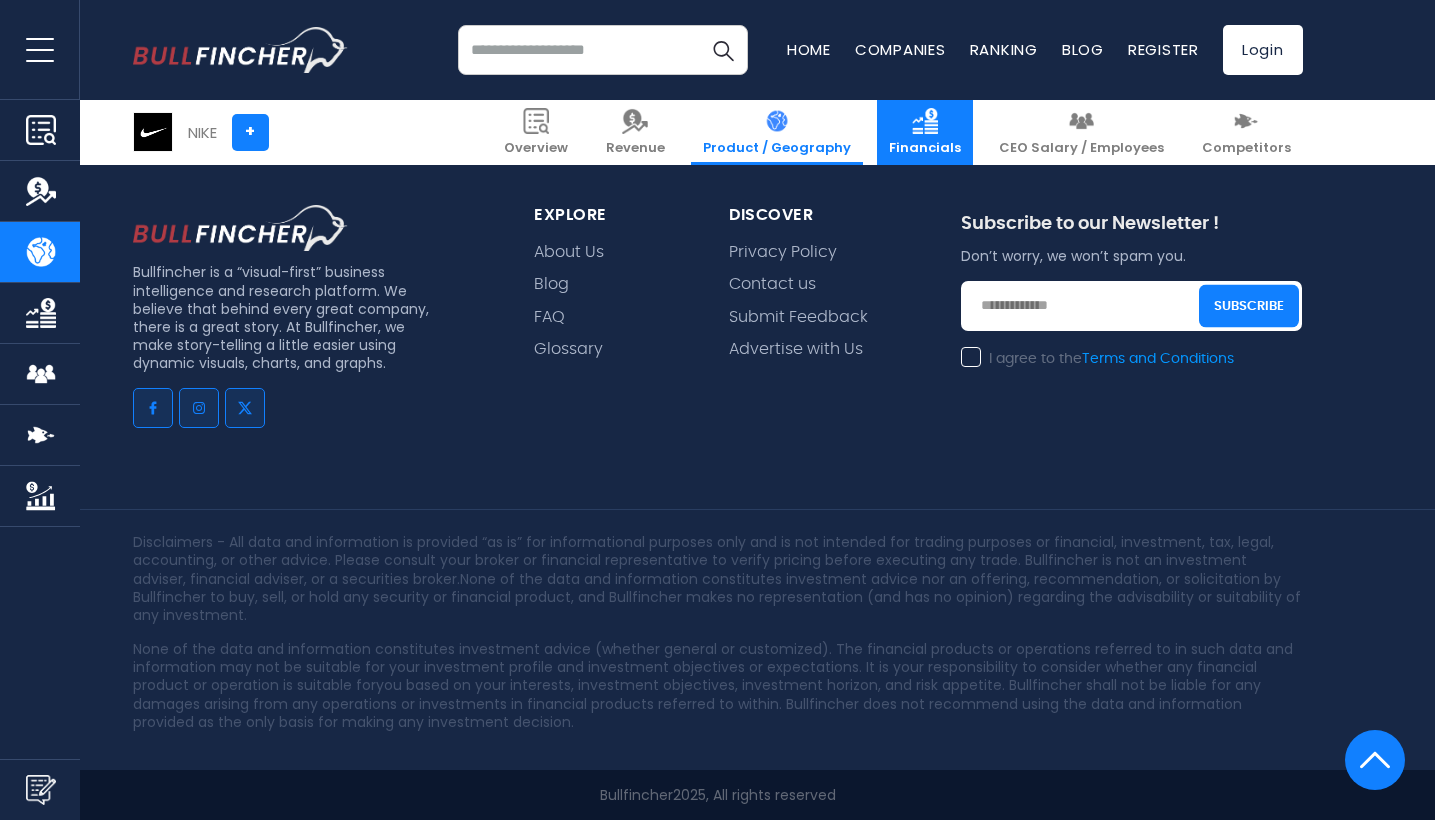 click at bounding box center (925, 121) 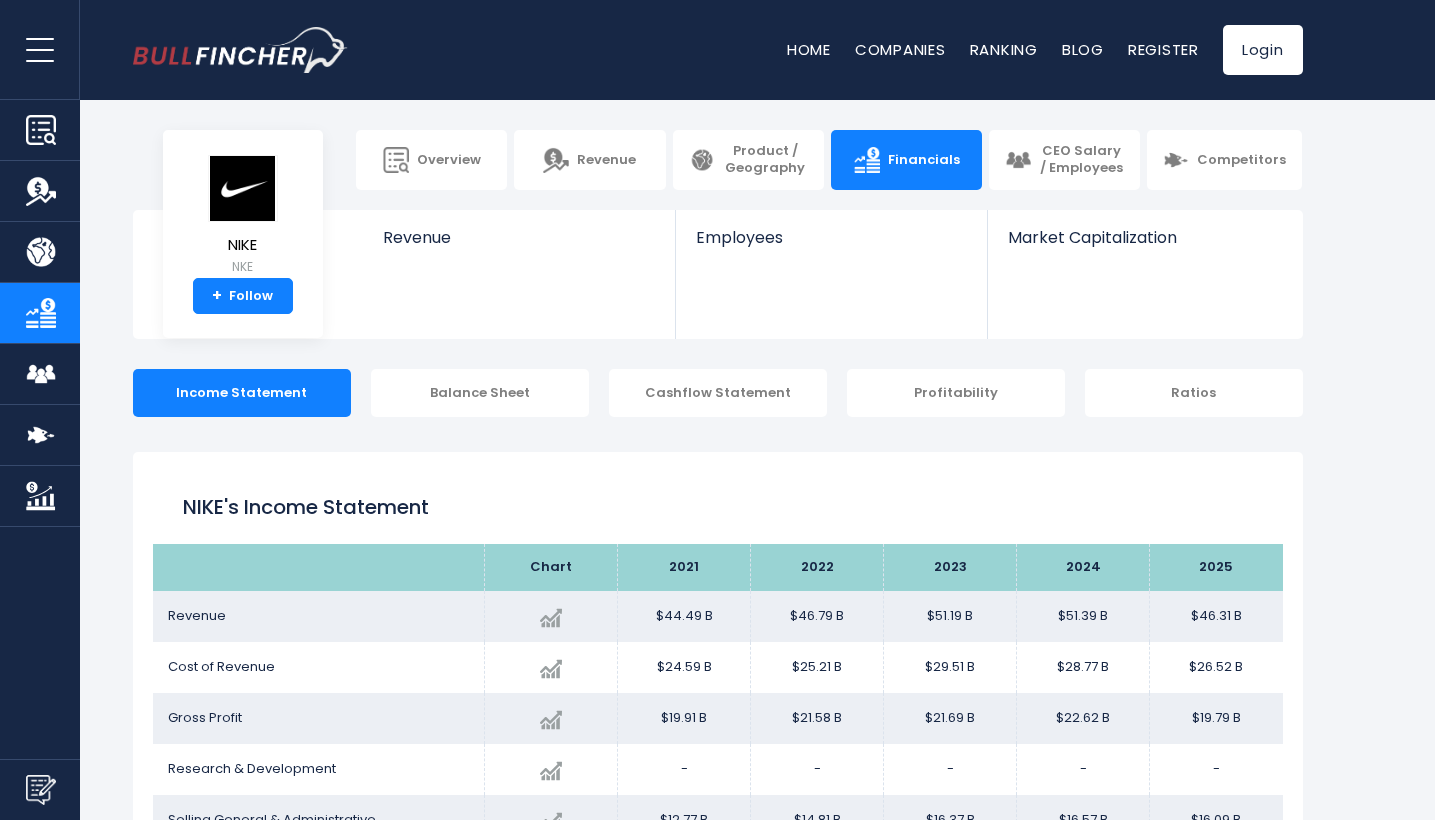 scroll, scrollTop: 0, scrollLeft: 0, axis: both 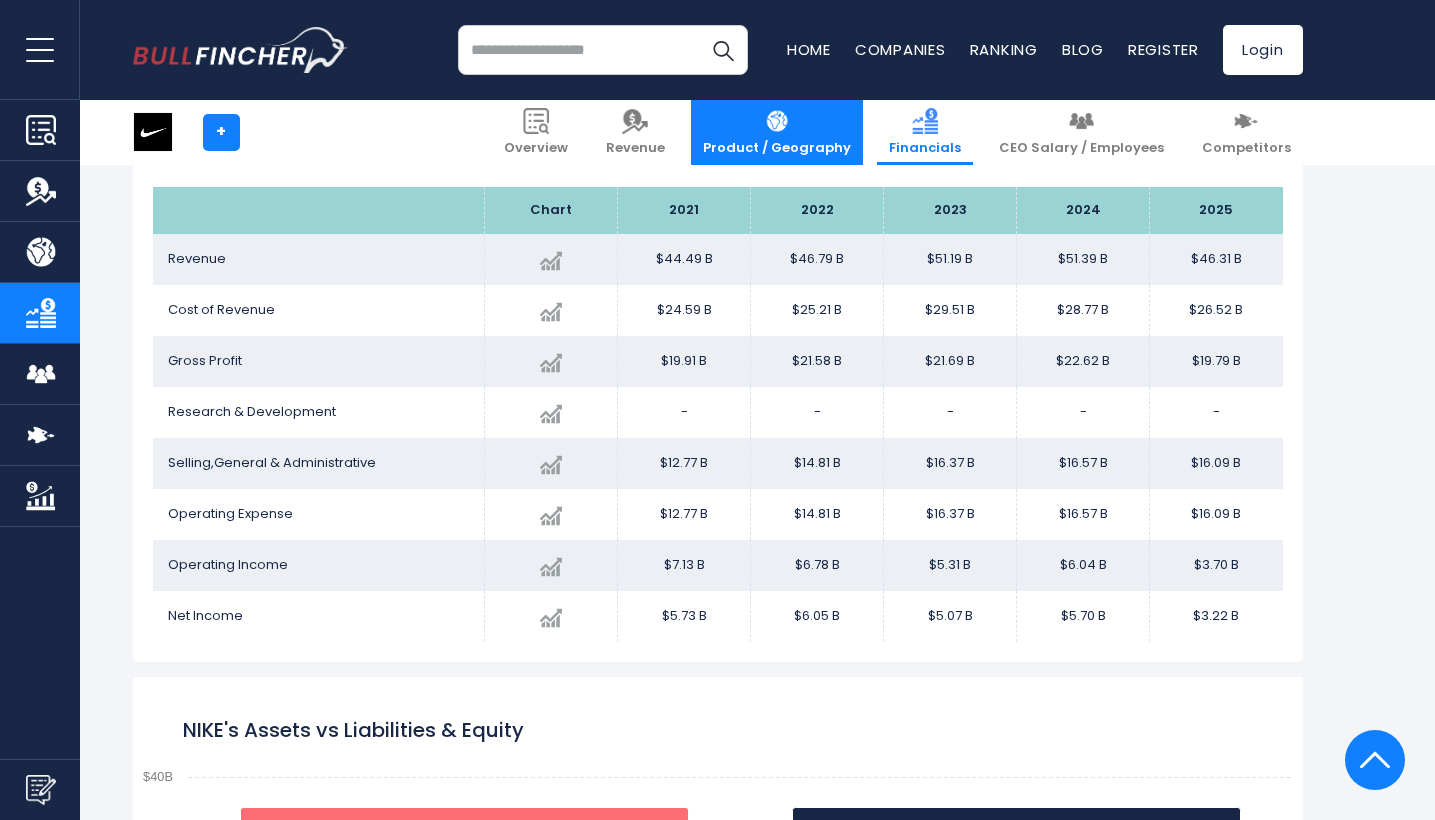 click at bounding box center [777, 121] 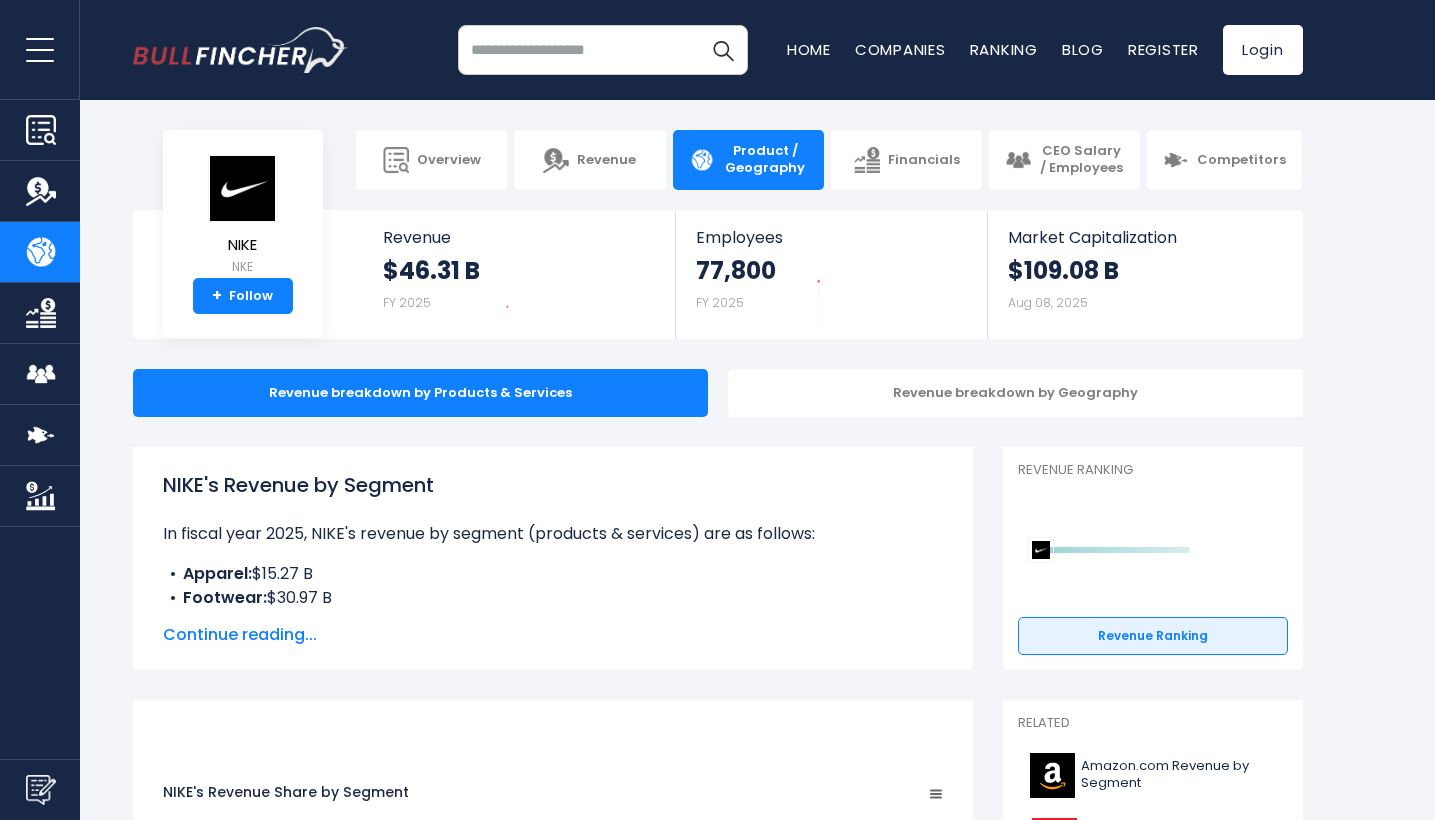 scroll, scrollTop: 0, scrollLeft: 0, axis: both 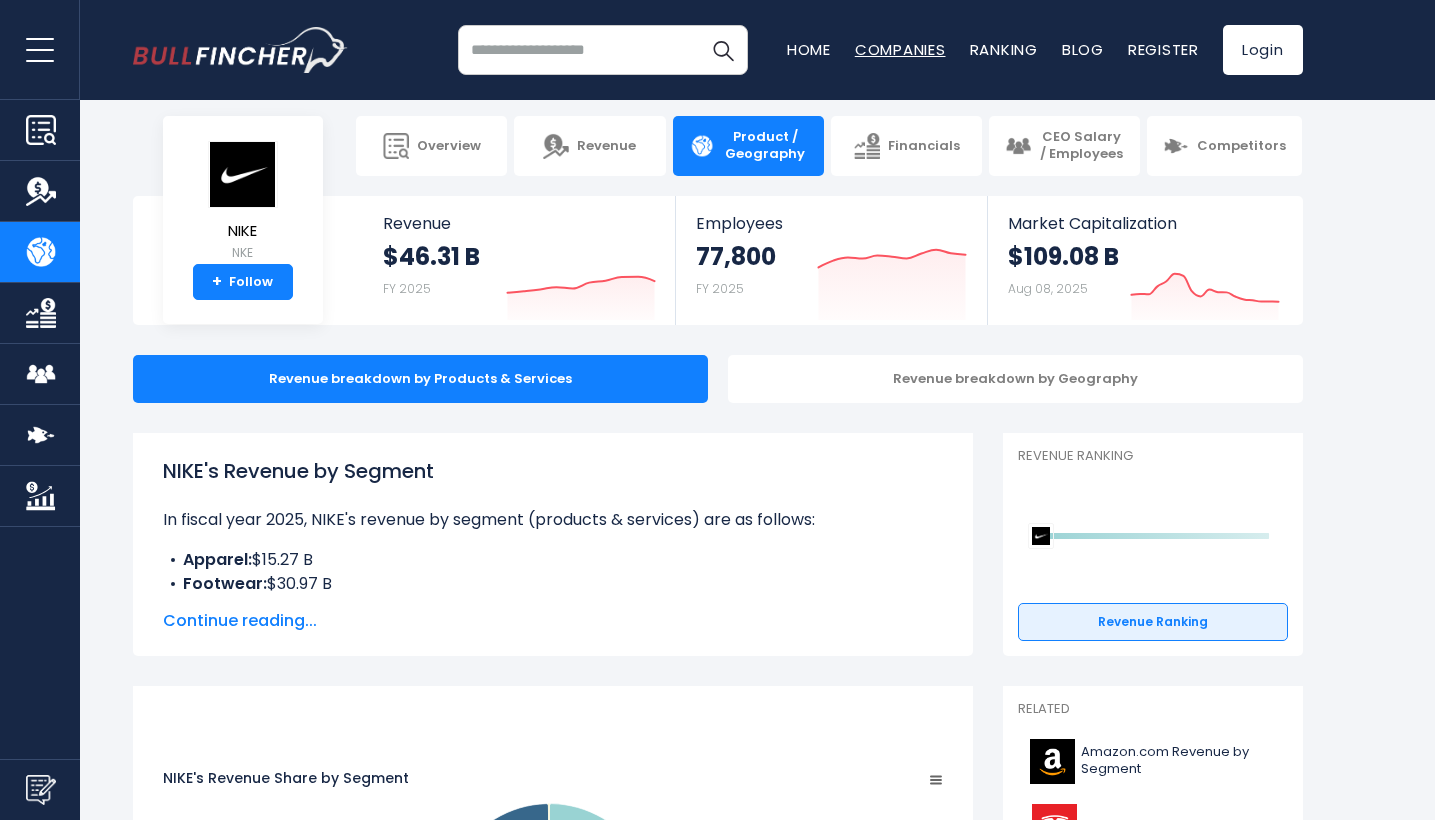 click on "Companies" at bounding box center [900, 49] 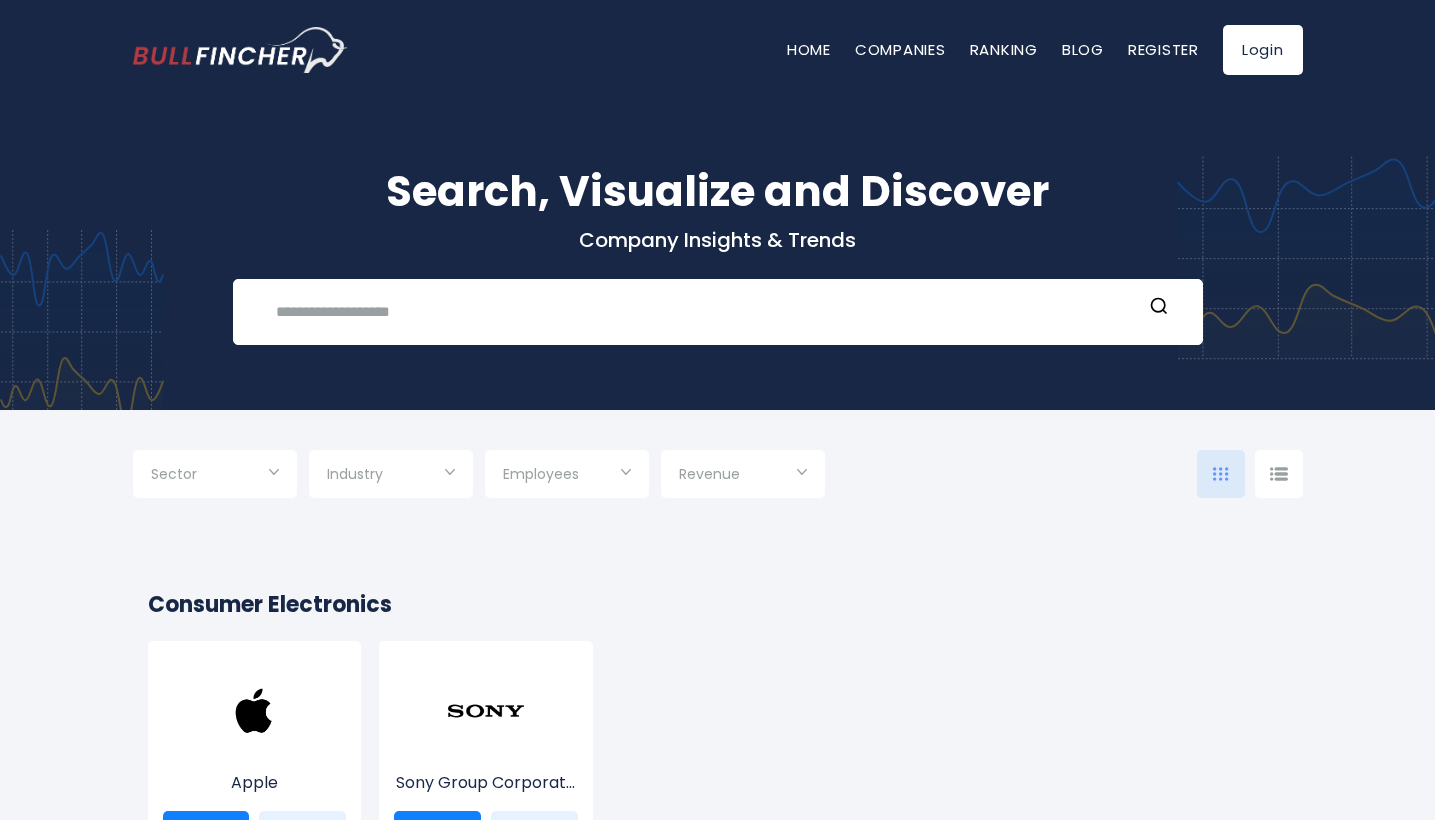 scroll, scrollTop: 0, scrollLeft: 0, axis: both 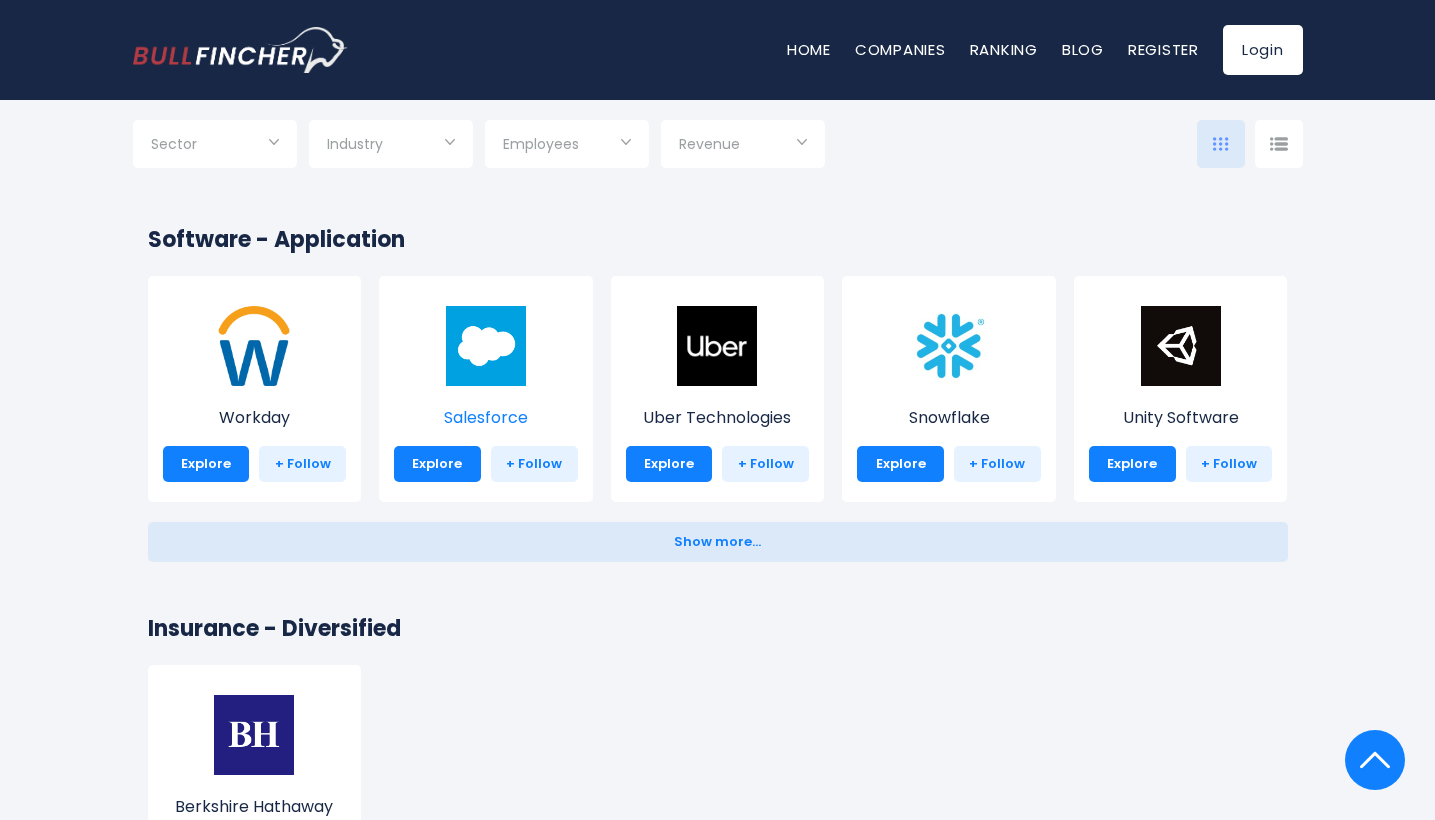 click at bounding box center (486, 346) 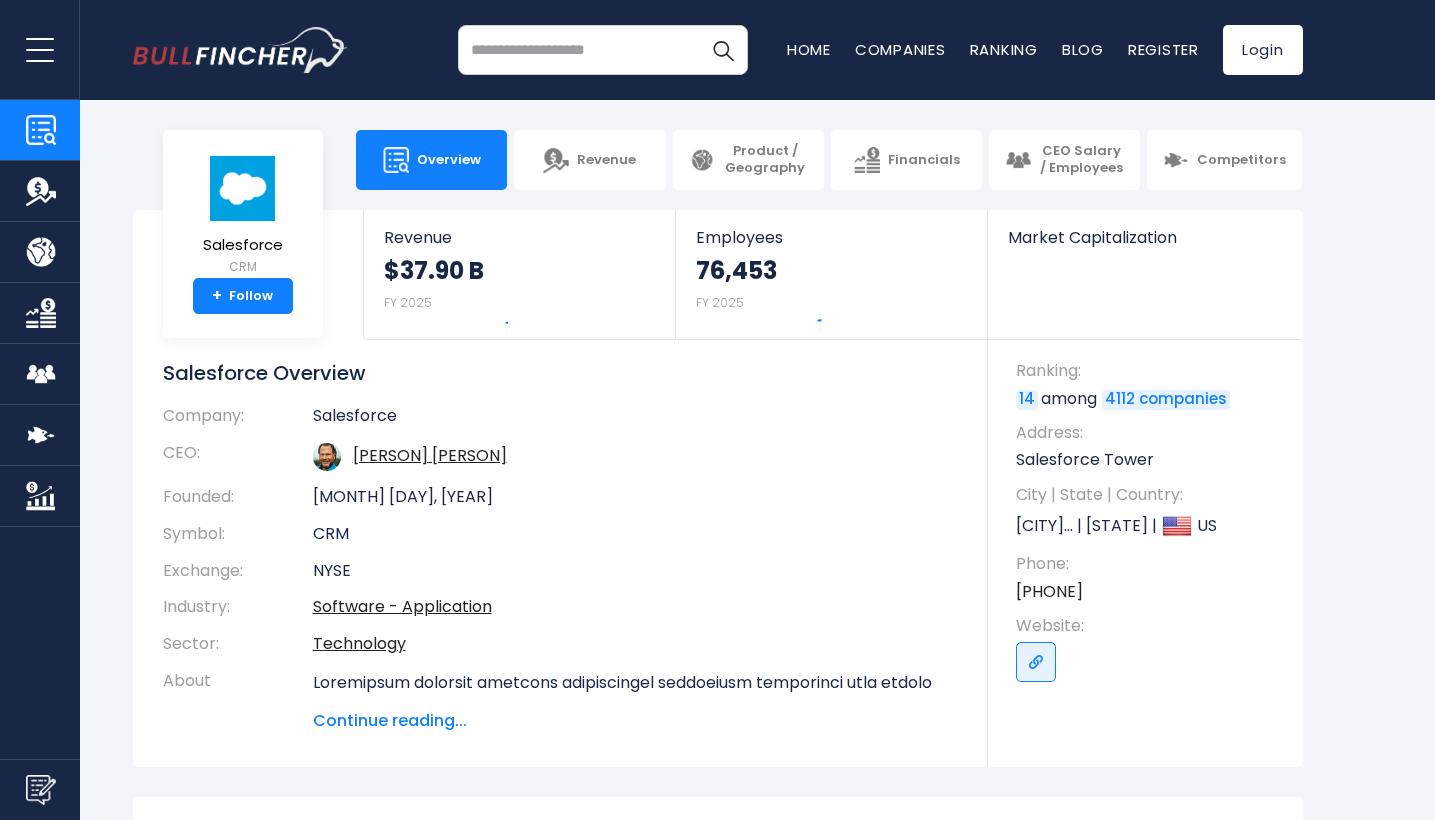 scroll, scrollTop: 0, scrollLeft: 0, axis: both 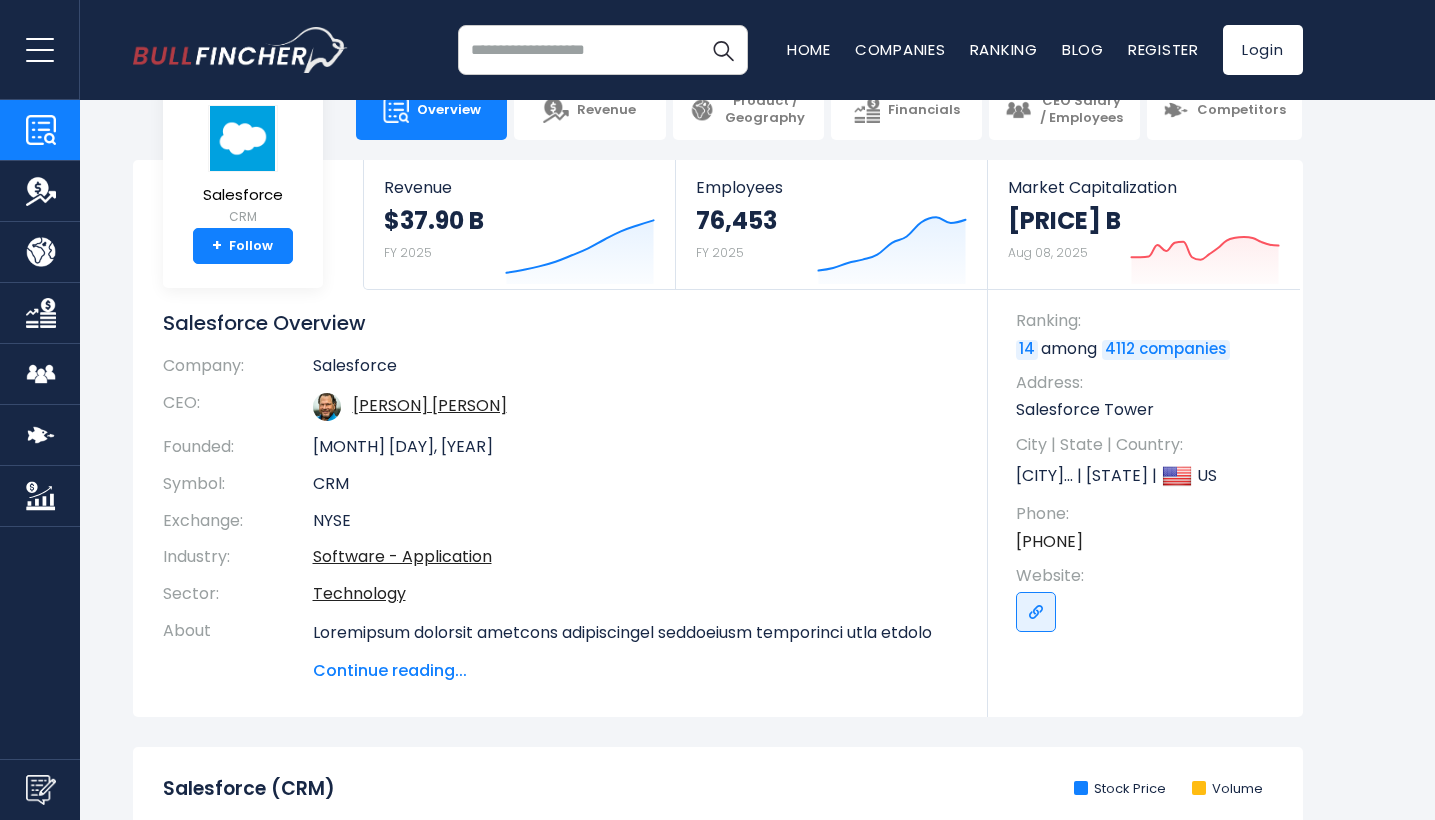 click on "Continue
reading..." at bounding box center [635, 671] 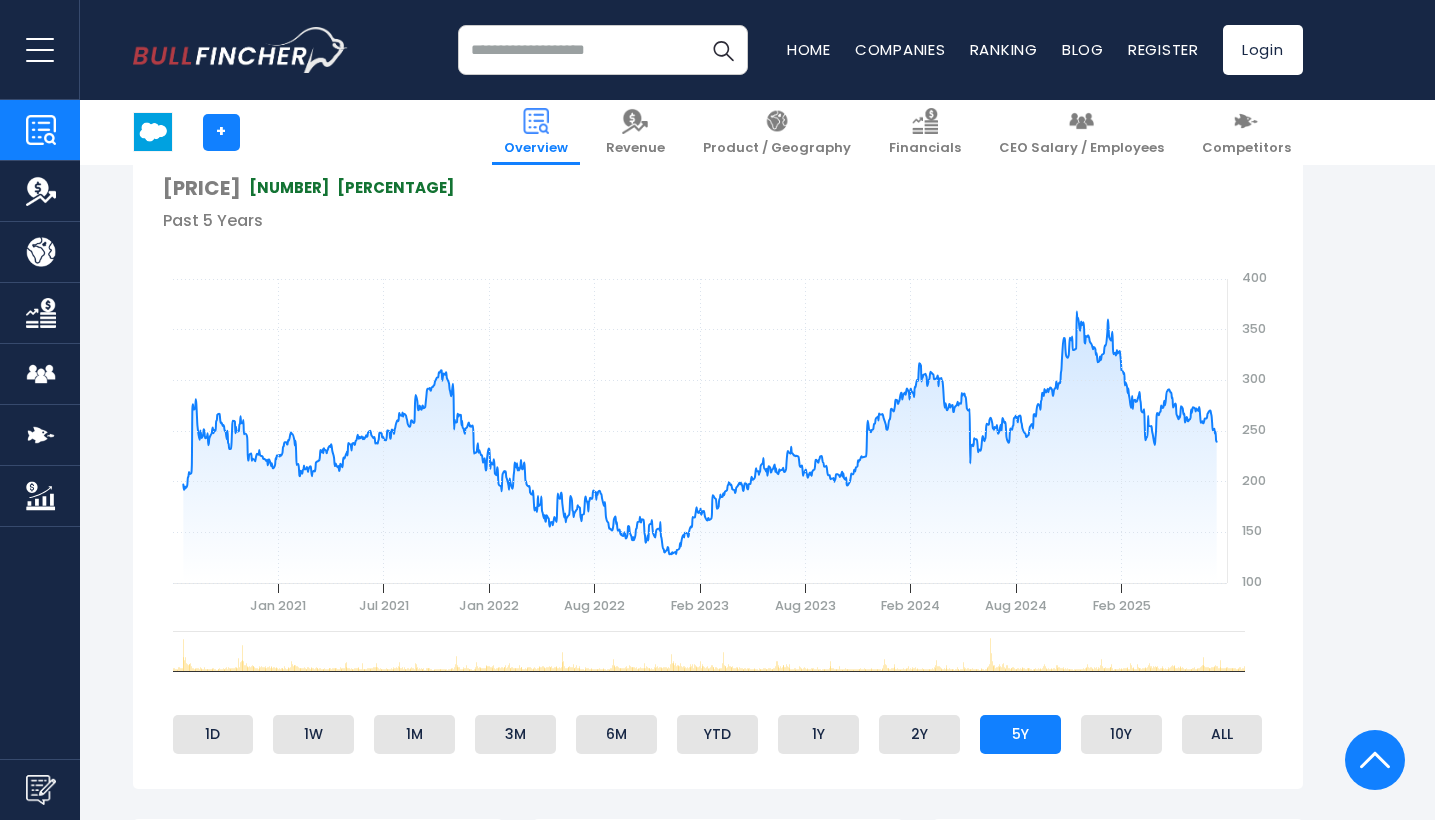 scroll, scrollTop: 1284, scrollLeft: 0, axis: vertical 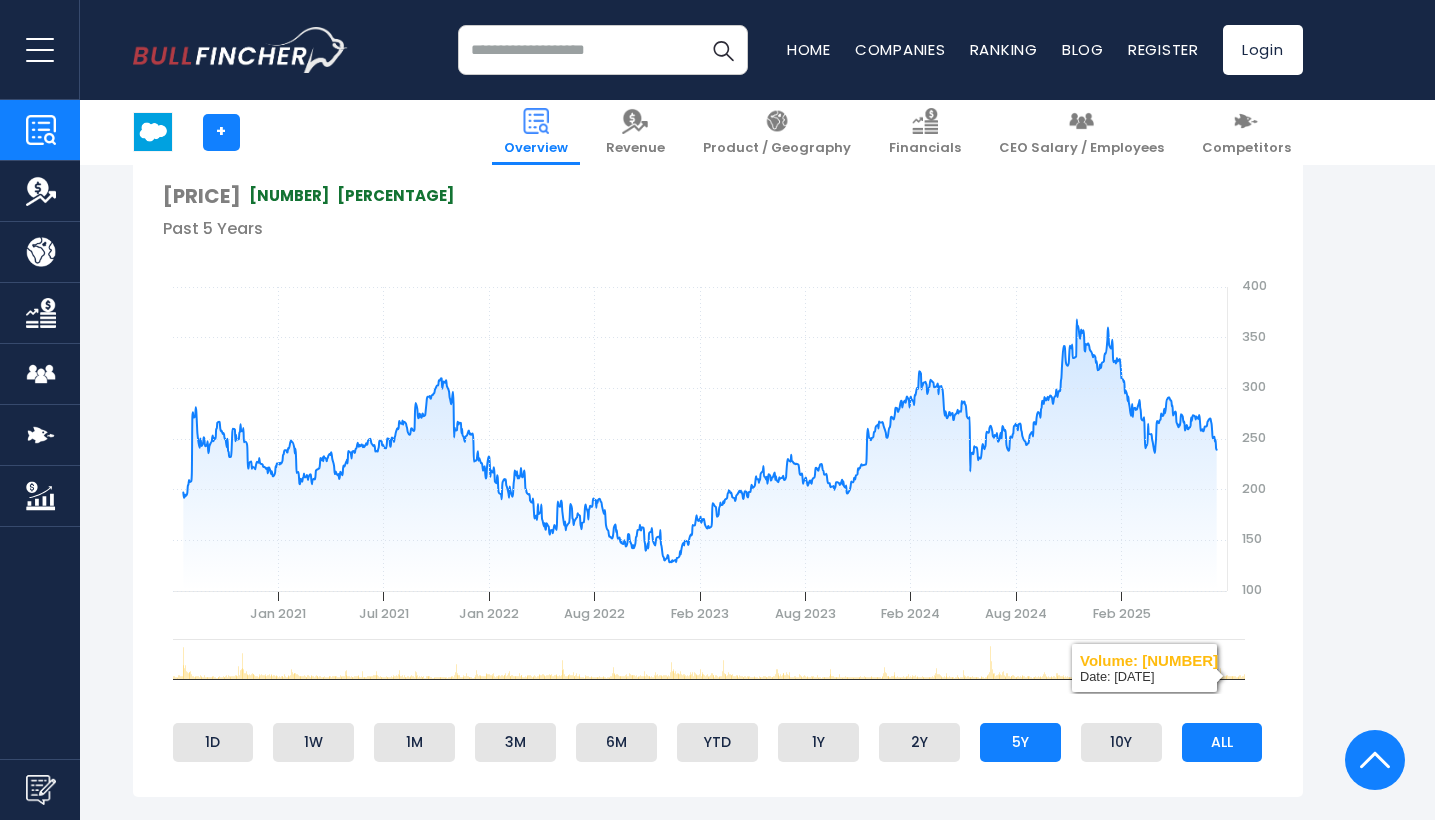 click on "ALL" at bounding box center (1222, 742) 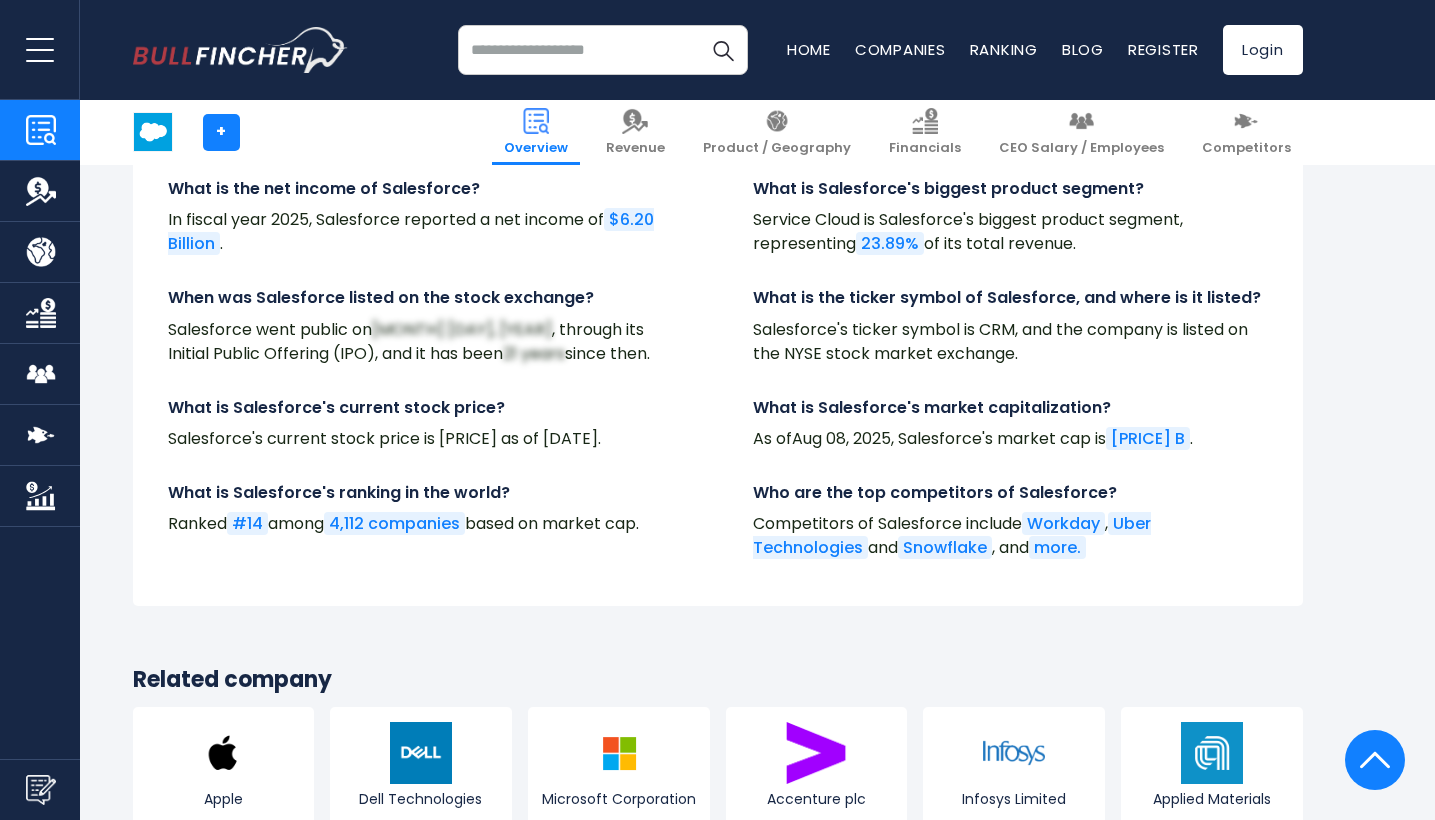 scroll, scrollTop: 7648, scrollLeft: 0, axis: vertical 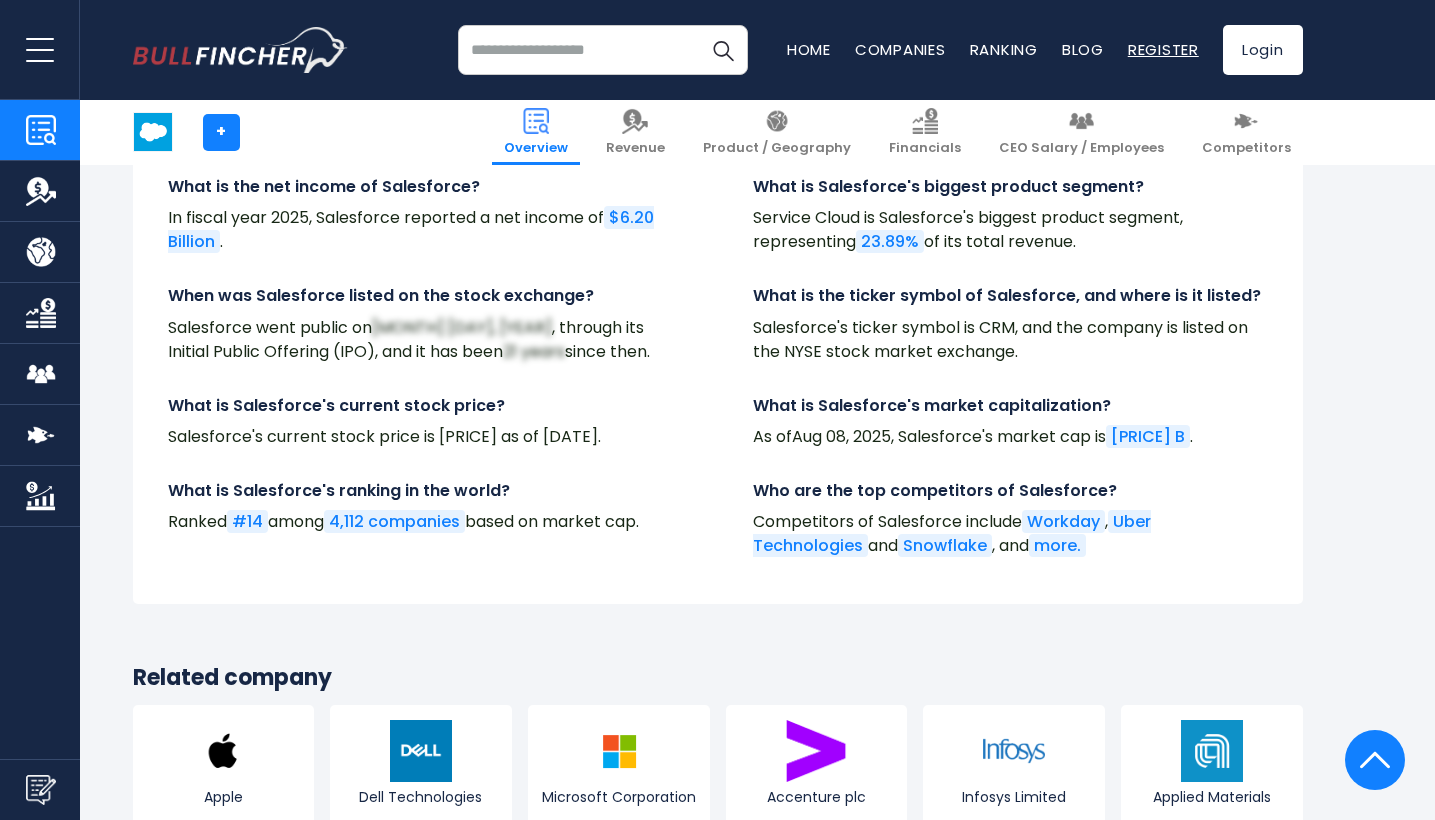 click on "Register" at bounding box center [1163, 49] 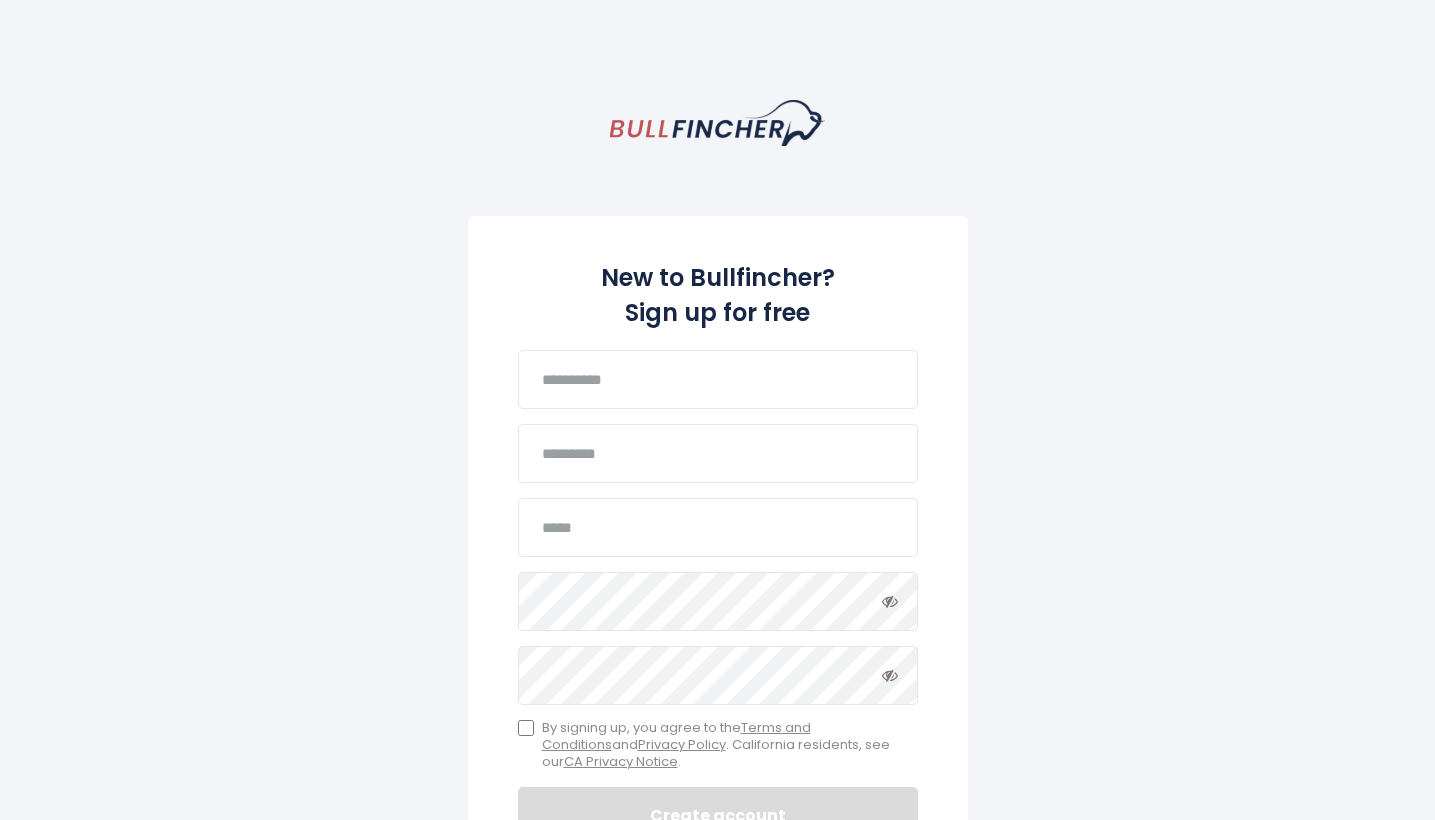 scroll, scrollTop: 0, scrollLeft: 0, axis: both 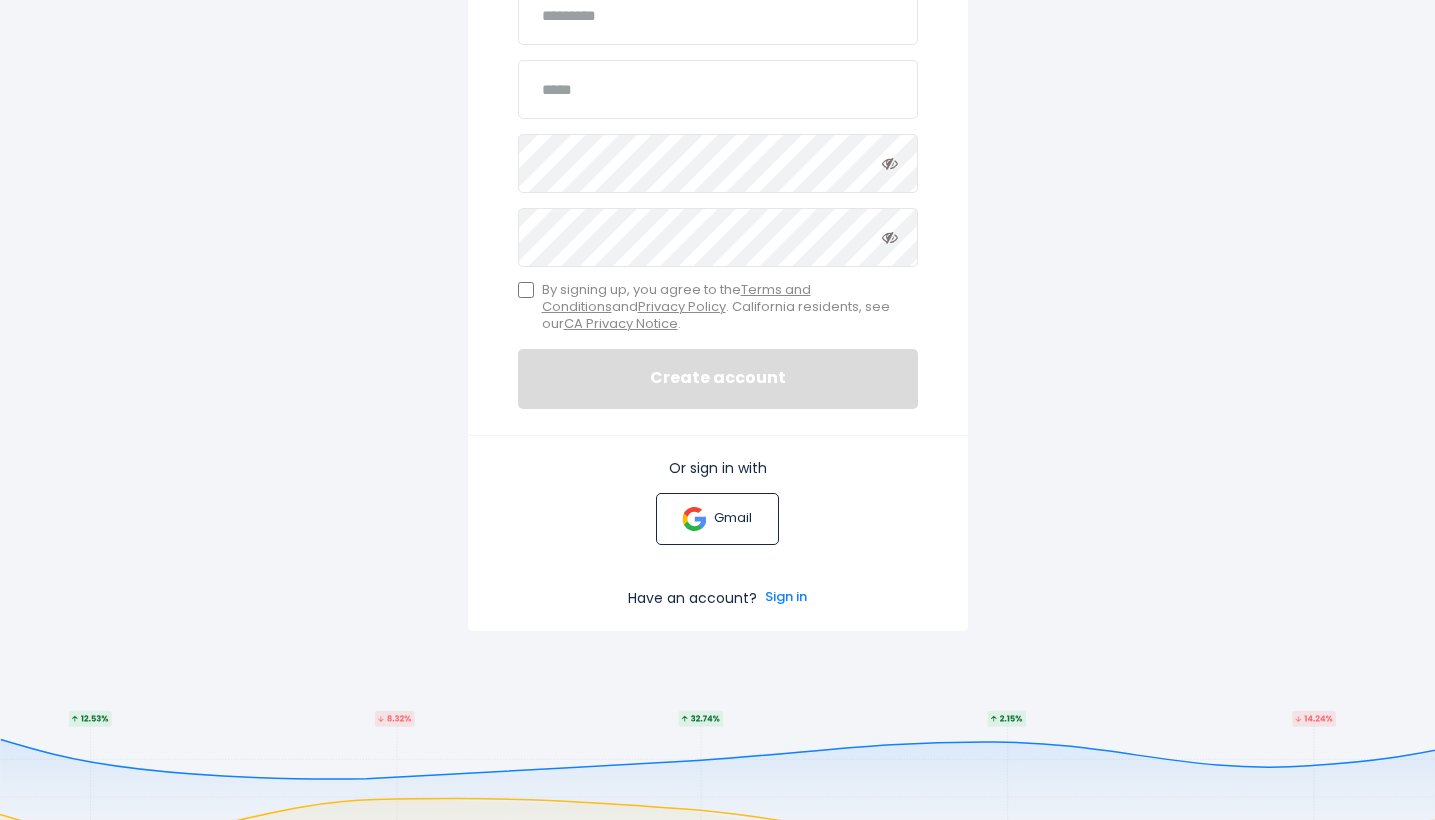 click on "Gmail" at bounding box center (717, 519) 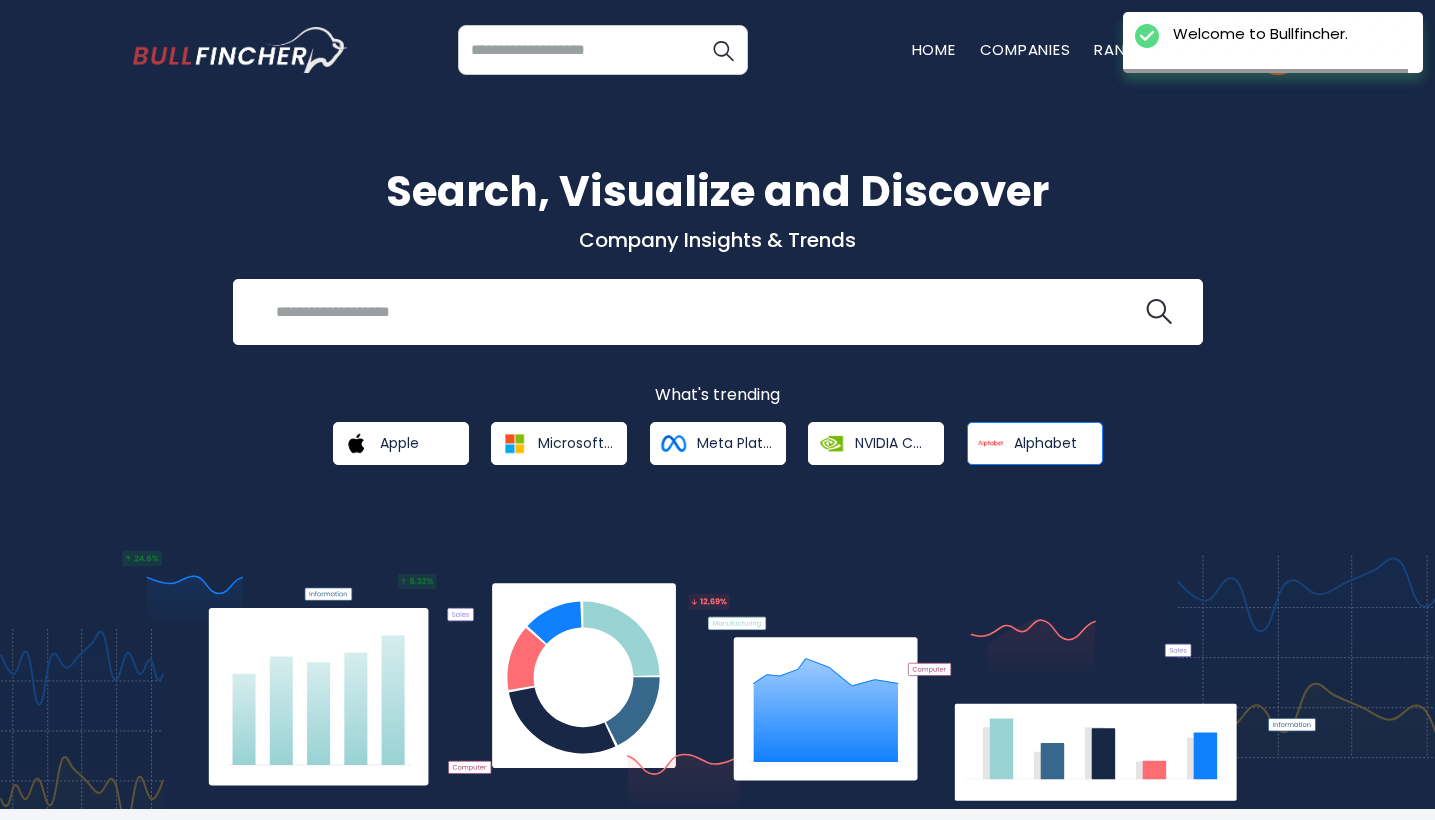 scroll, scrollTop: 0, scrollLeft: 0, axis: both 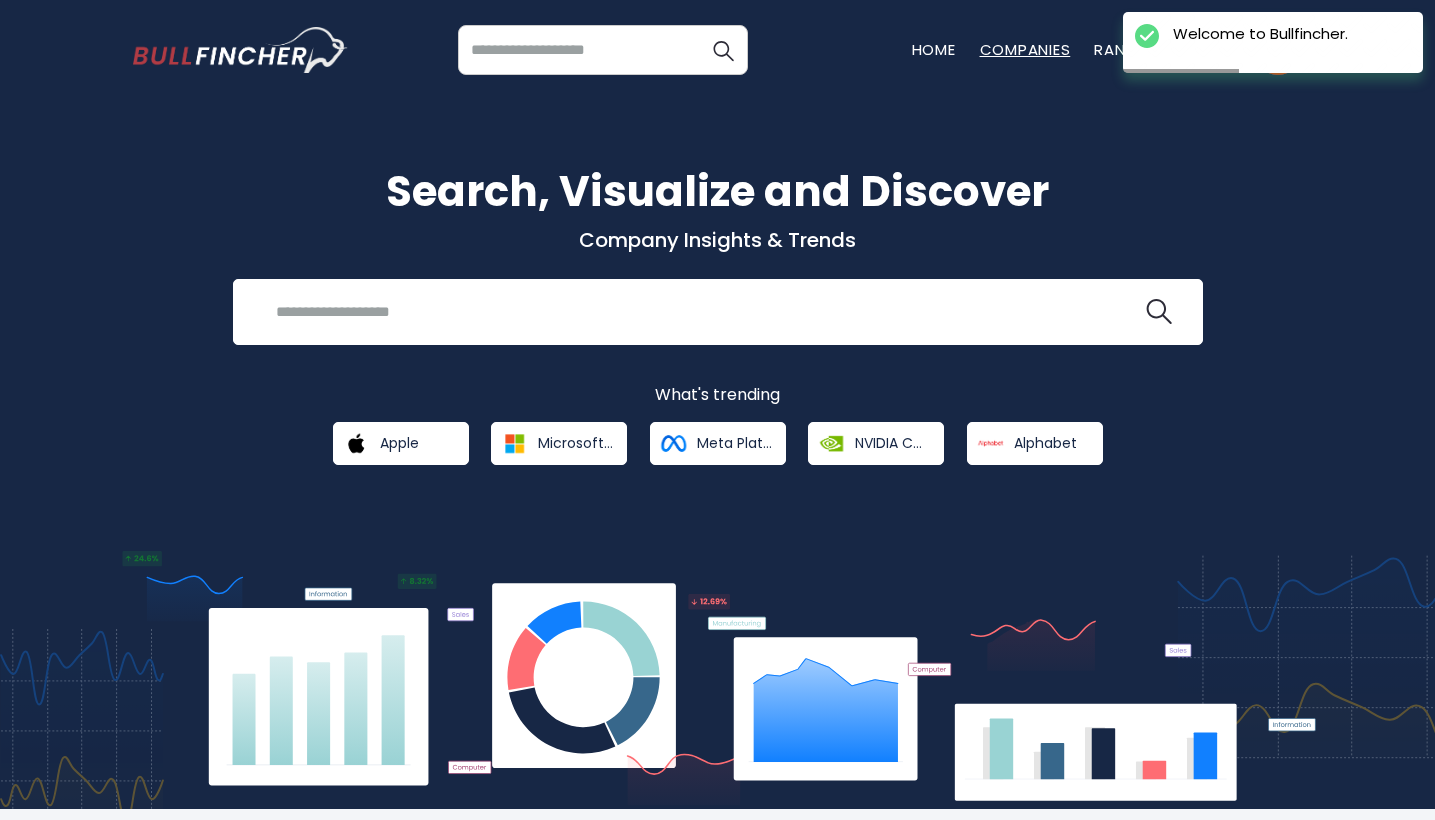 click on "Companies" at bounding box center [1025, 49] 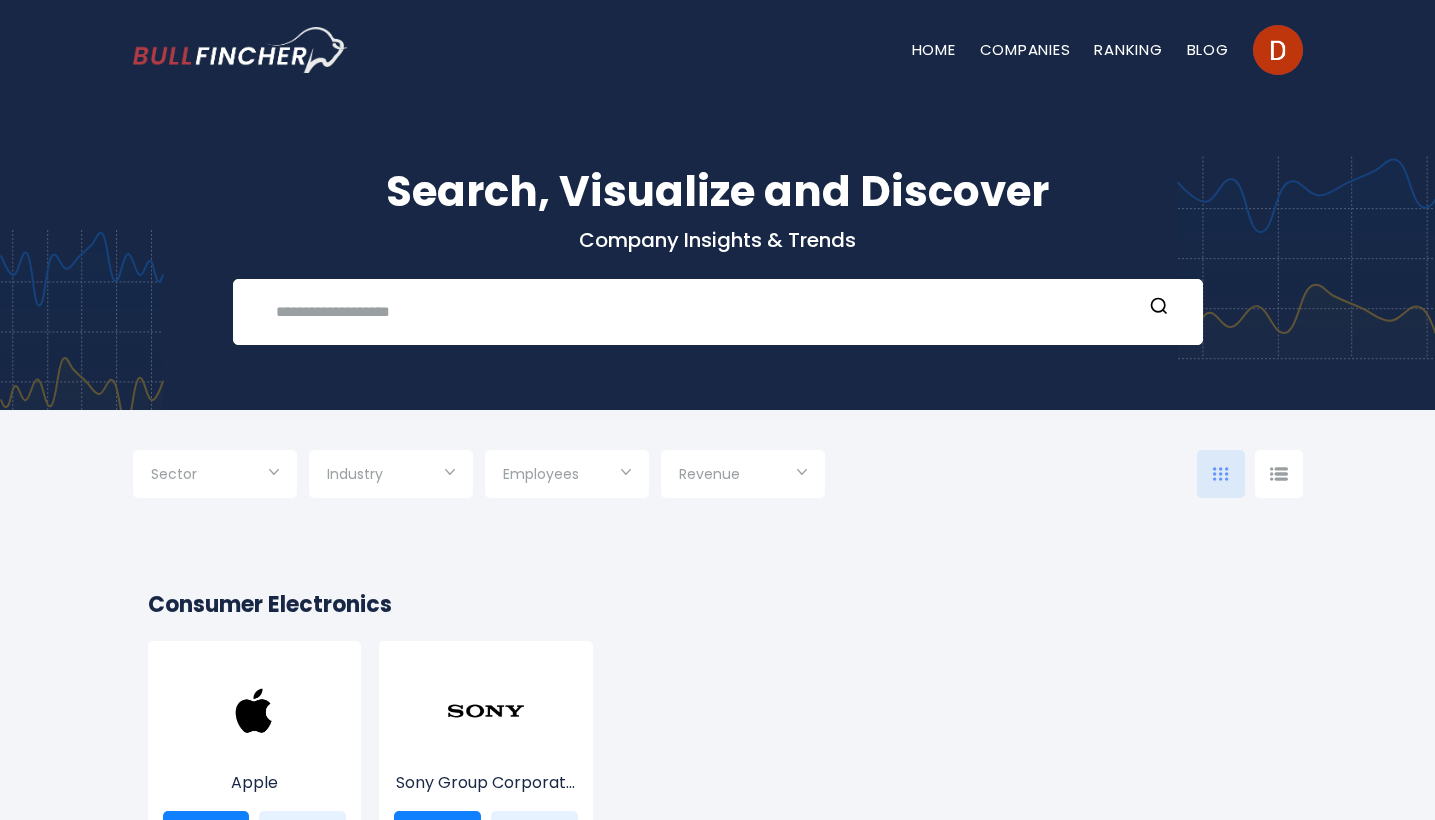 scroll, scrollTop: 0, scrollLeft: 0, axis: both 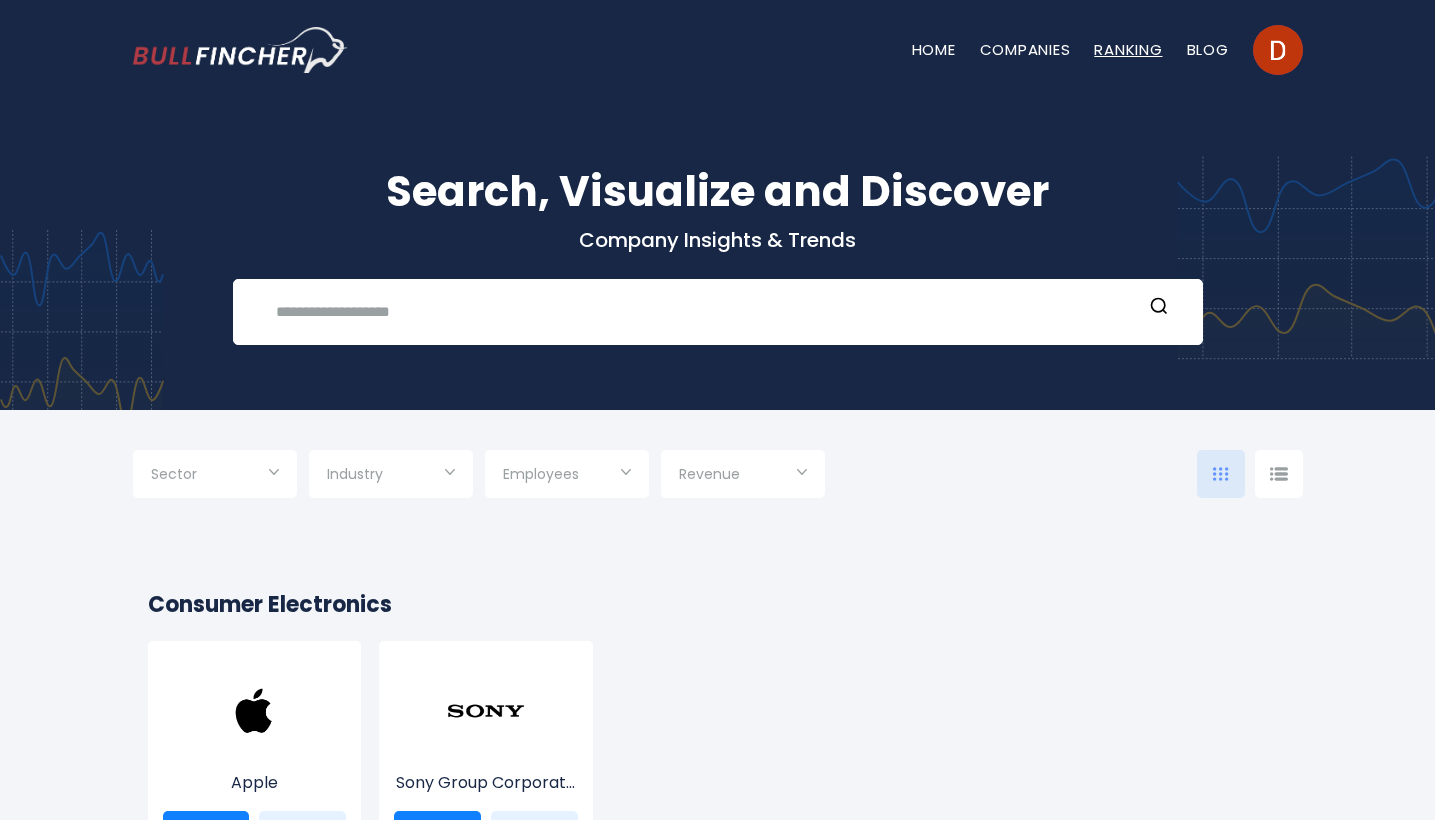 click on "Ranking" at bounding box center [1128, 49] 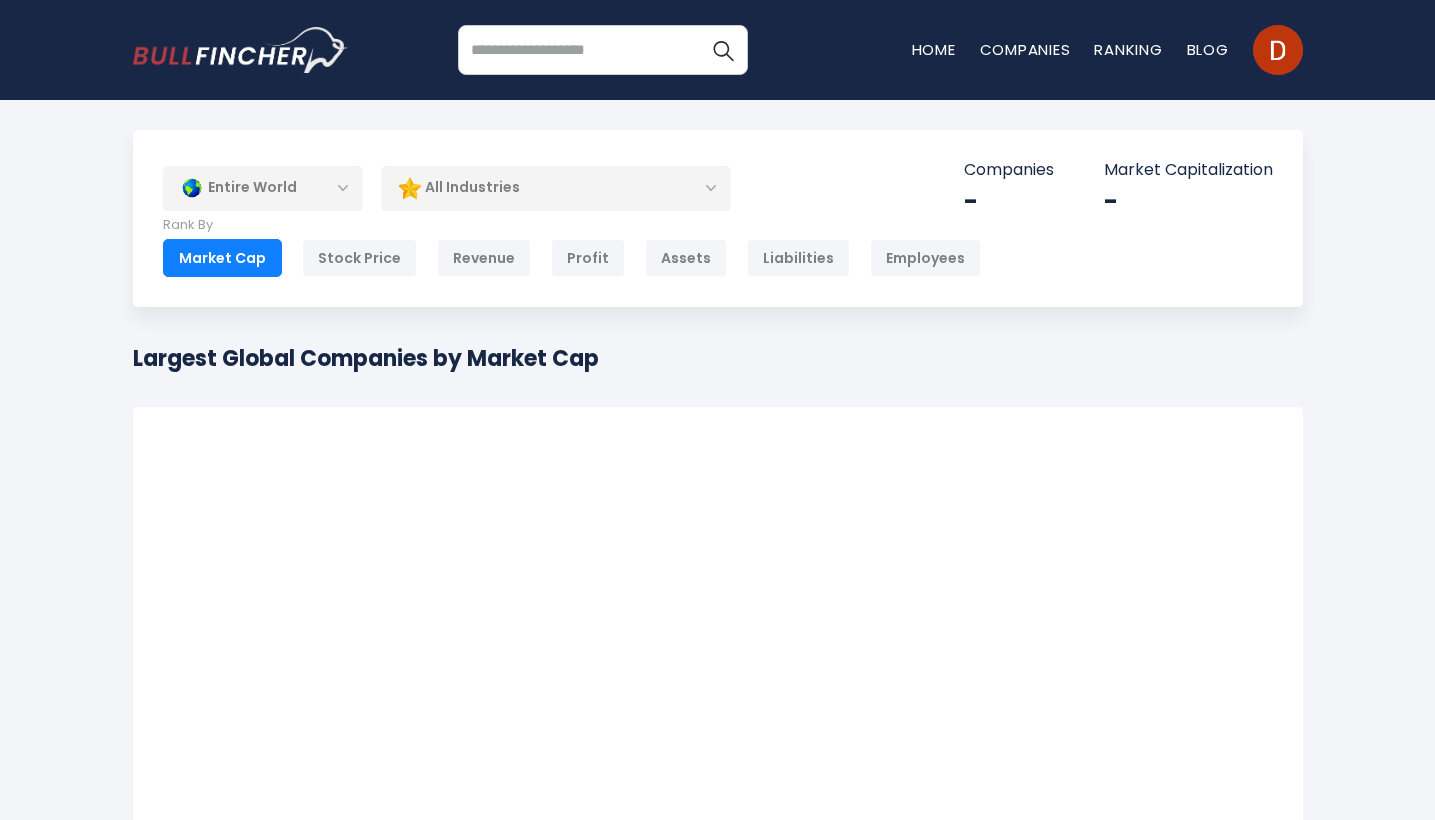scroll, scrollTop: 0, scrollLeft: 0, axis: both 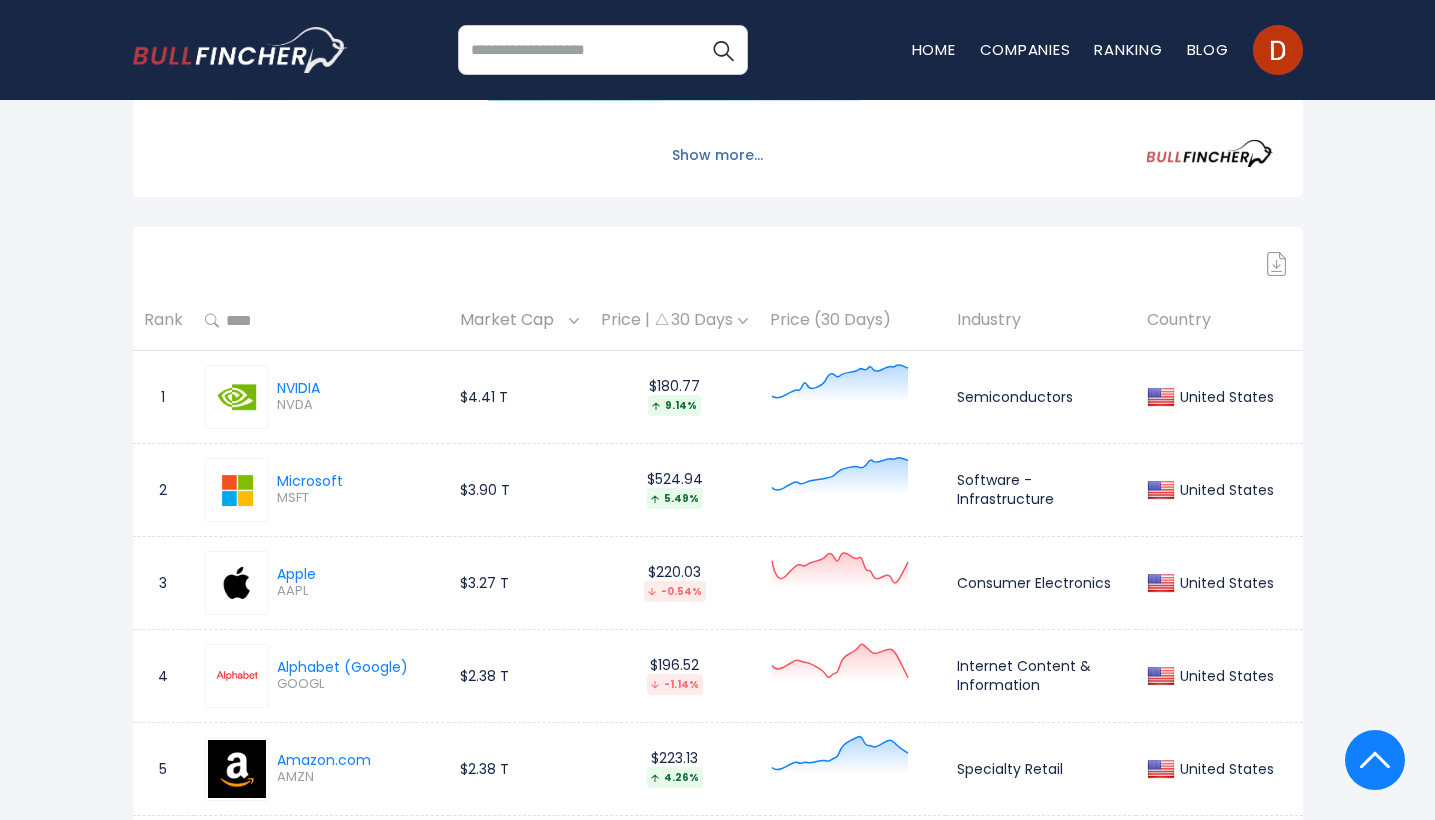 click on "Show more..." at bounding box center (717, 155) 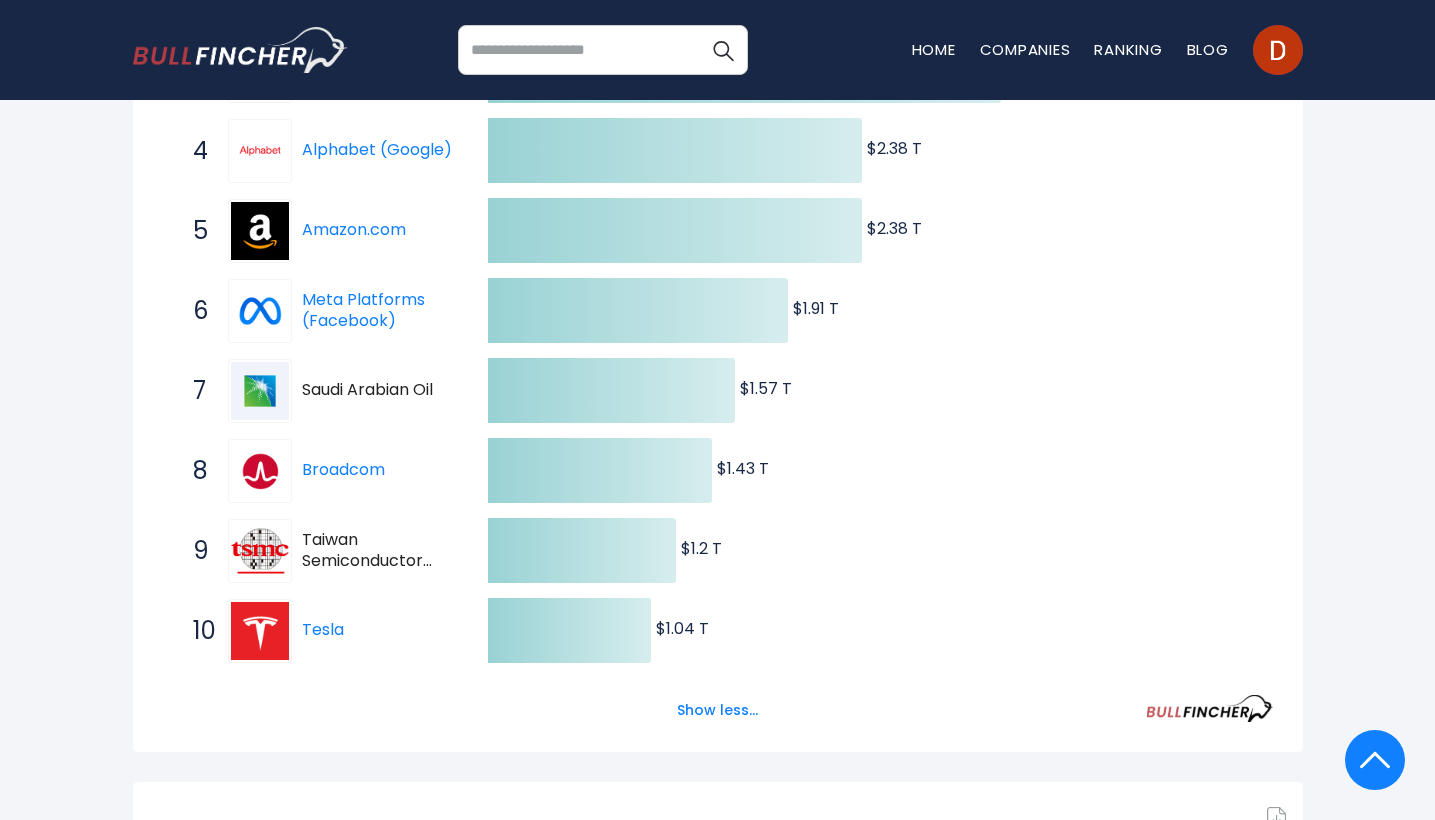scroll, scrollTop: 600, scrollLeft: 0, axis: vertical 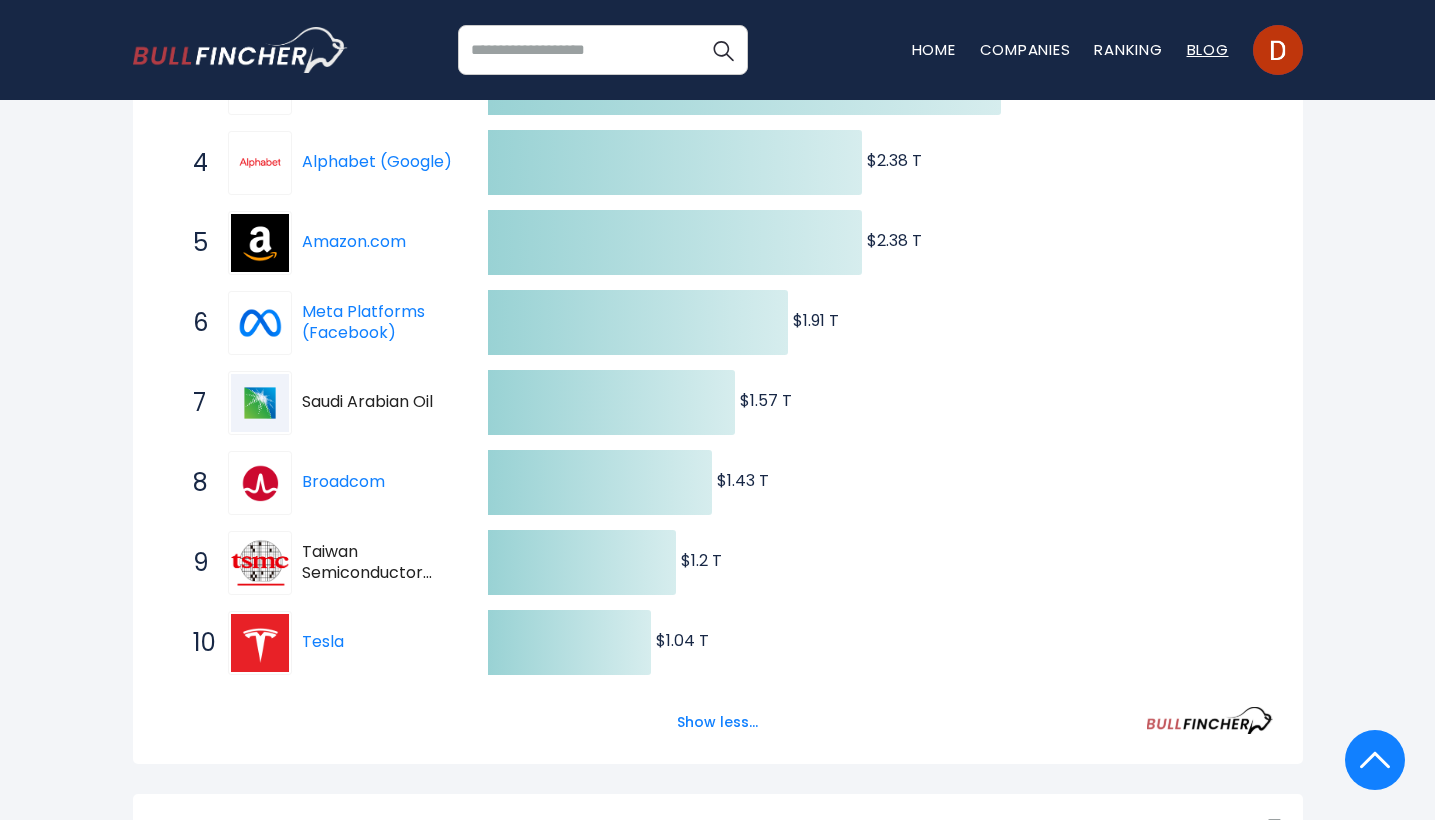 click on "Blog" at bounding box center (1208, 49) 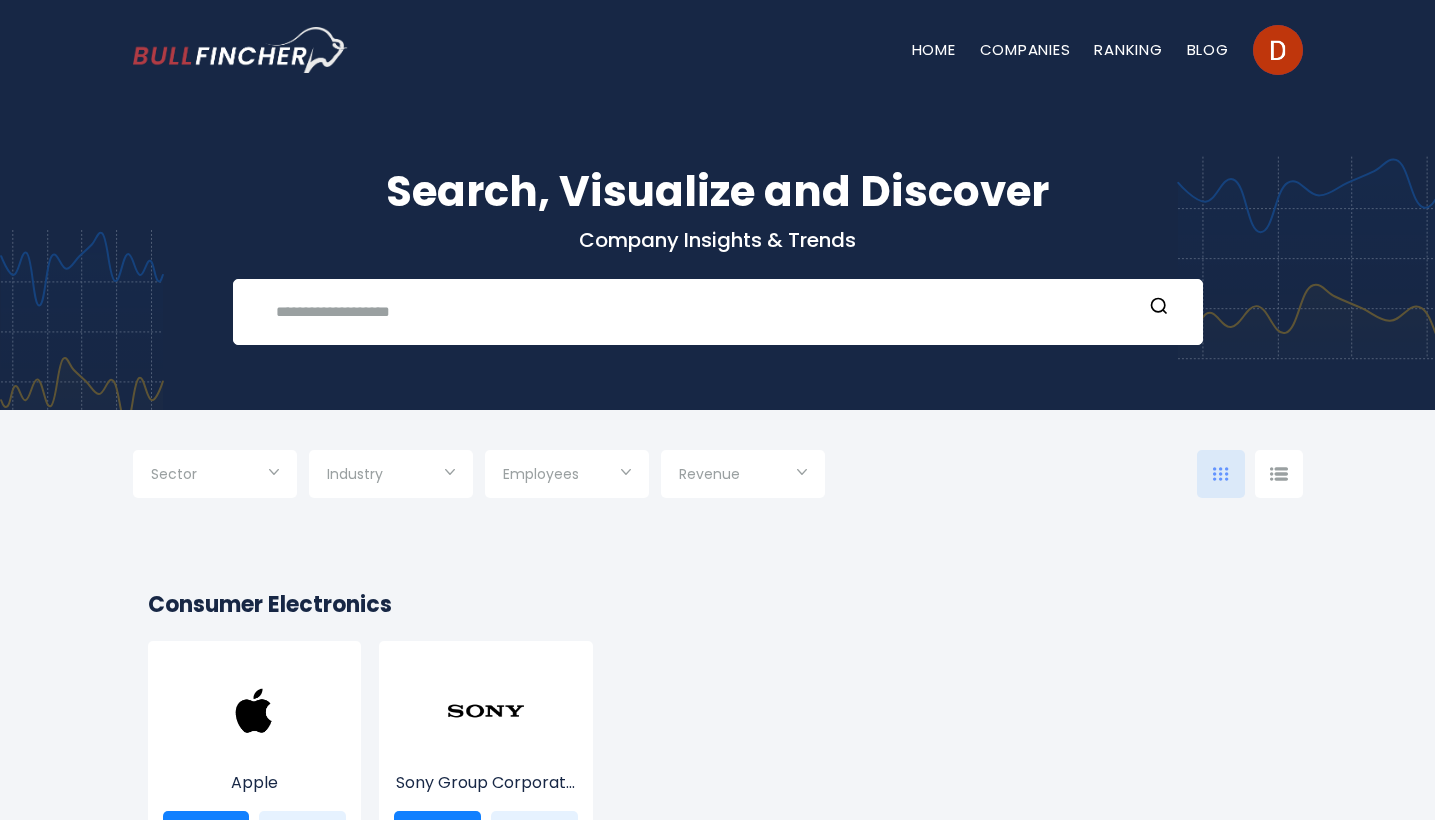 scroll, scrollTop: 0, scrollLeft: 0, axis: both 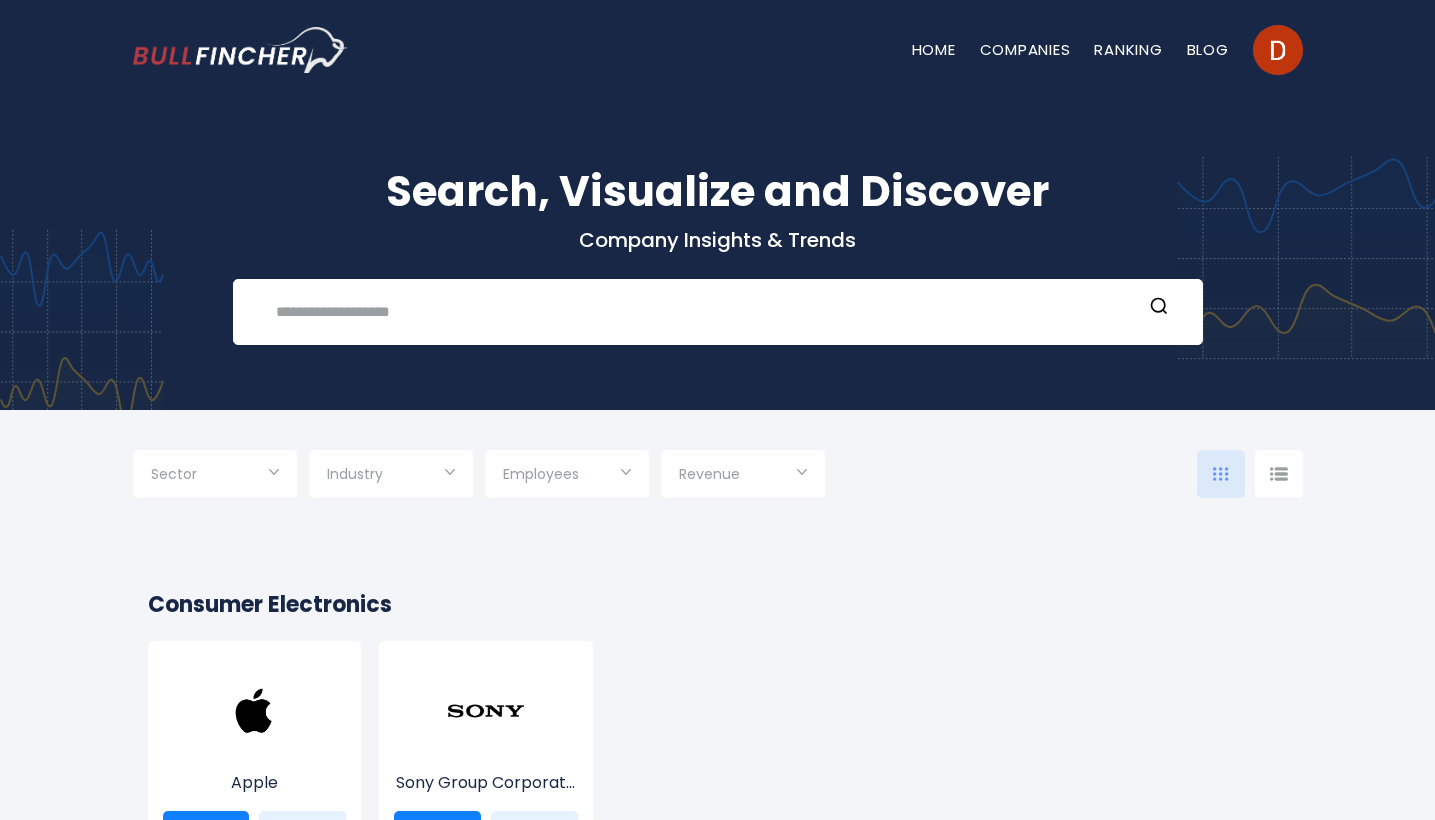 click at bounding box center [391, 476] 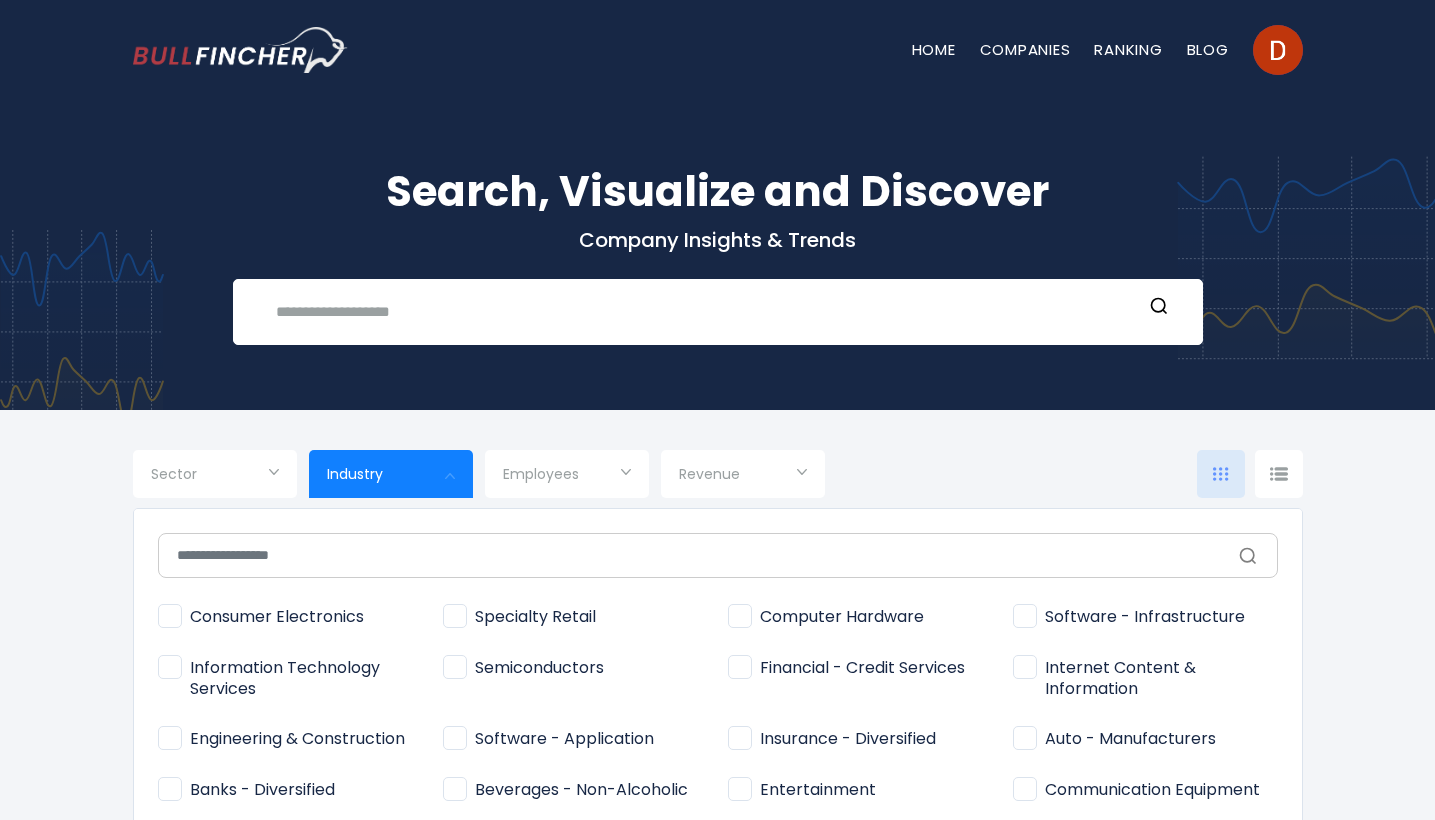 click at bounding box center [717, 410] 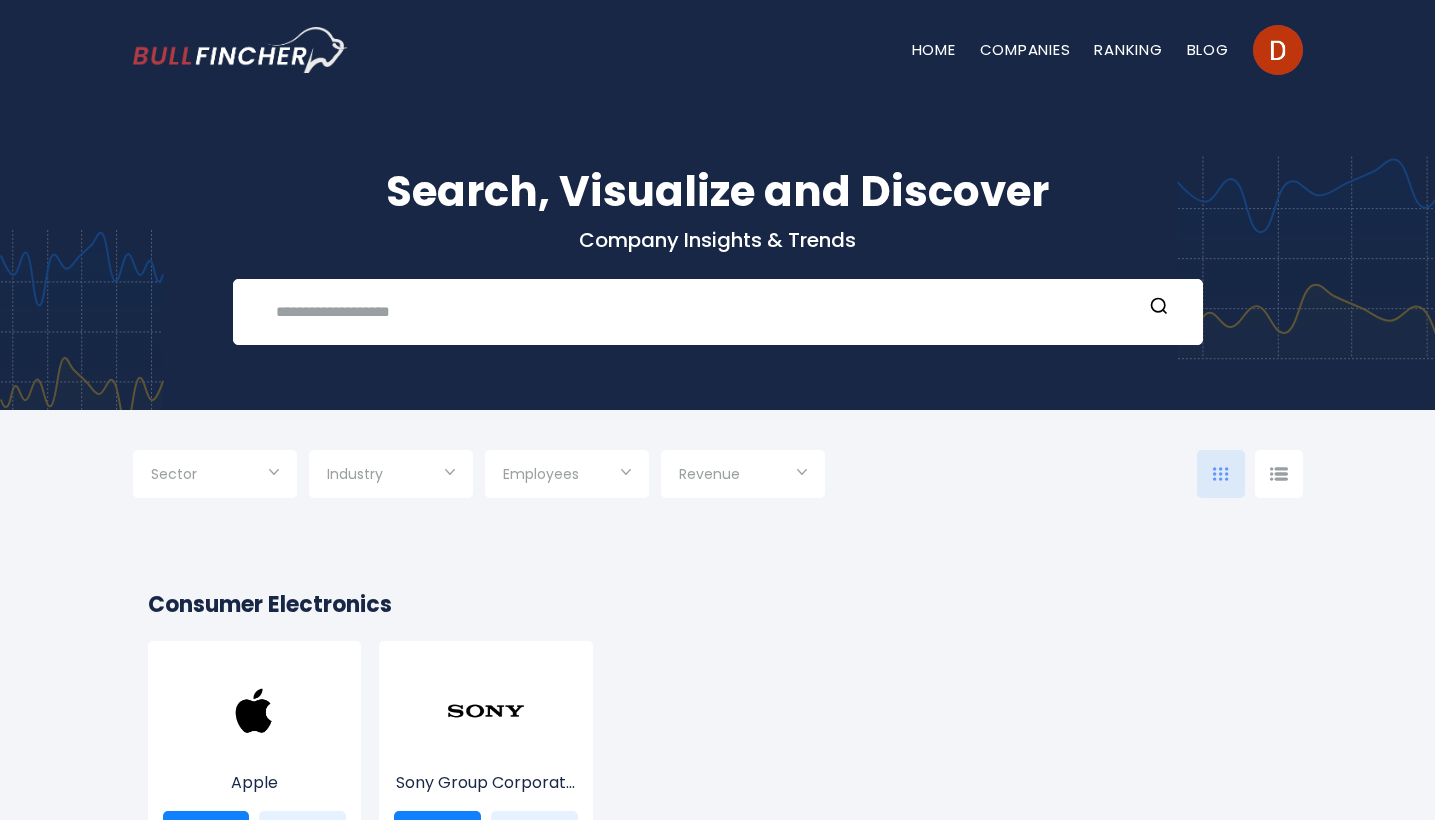 click at bounding box center (215, 476) 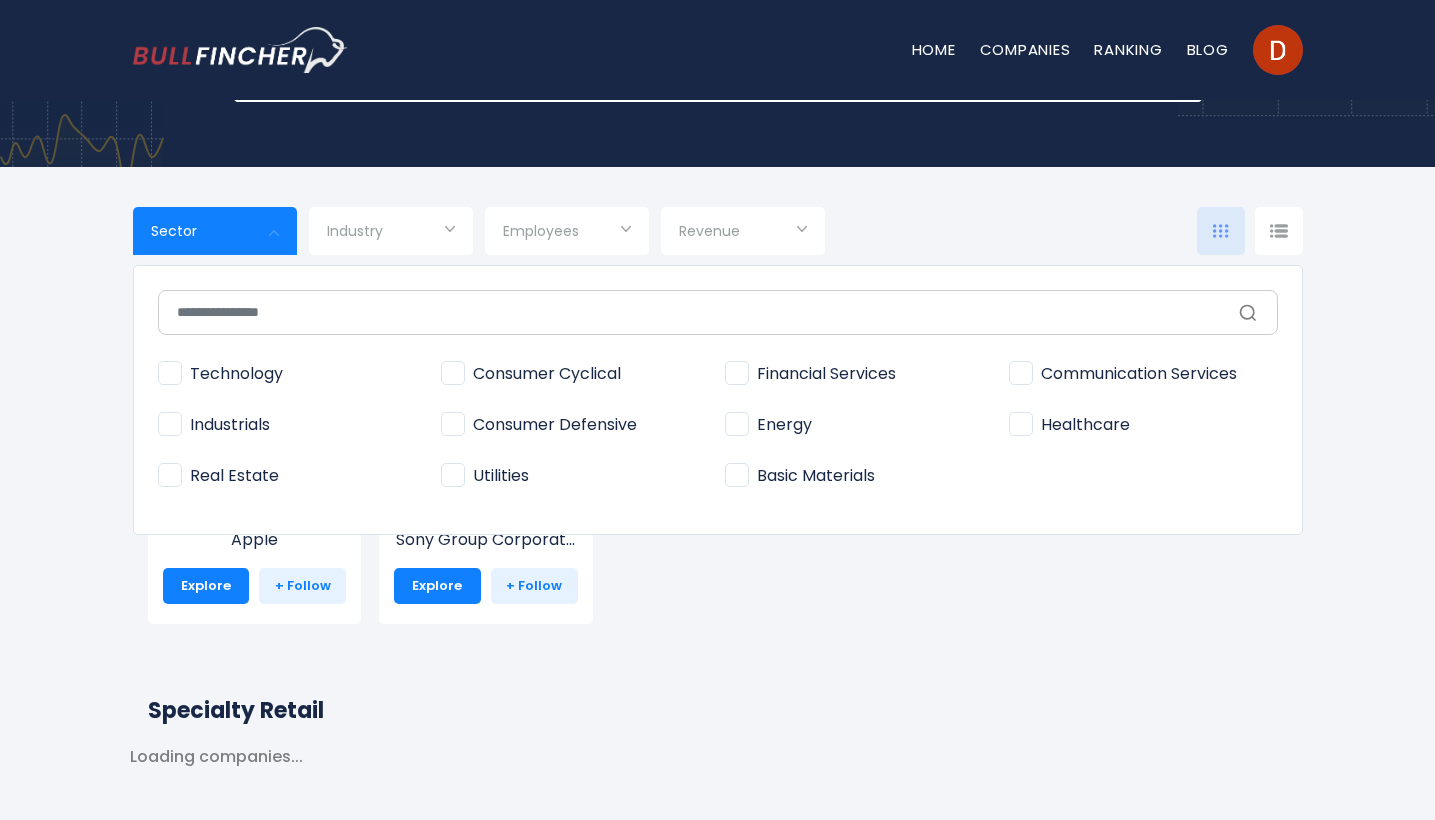 scroll, scrollTop: 245, scrollLeft: 0, axis: vertical 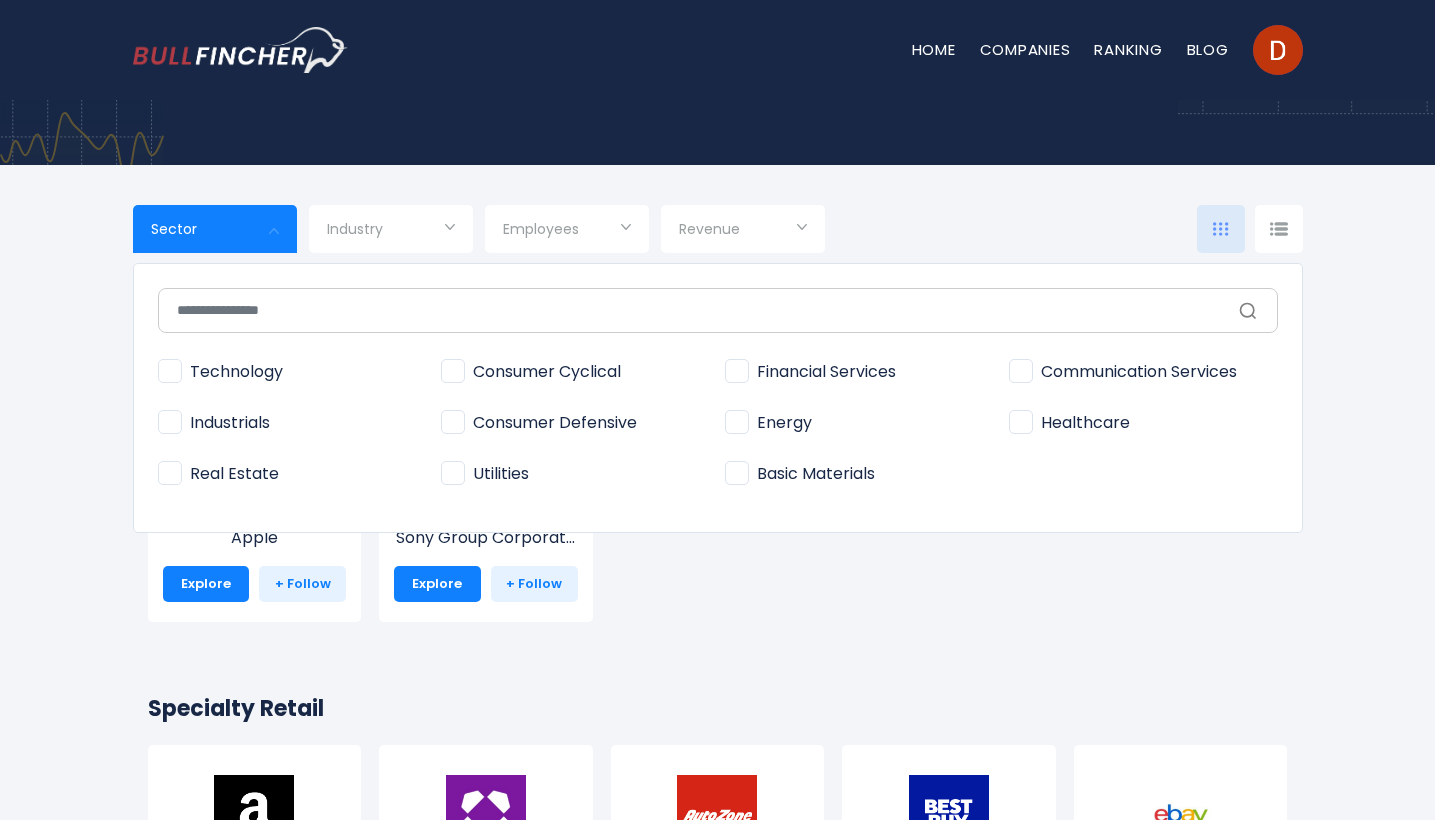 click on "Consumer Cyclical" at bounding box center [531, 372] 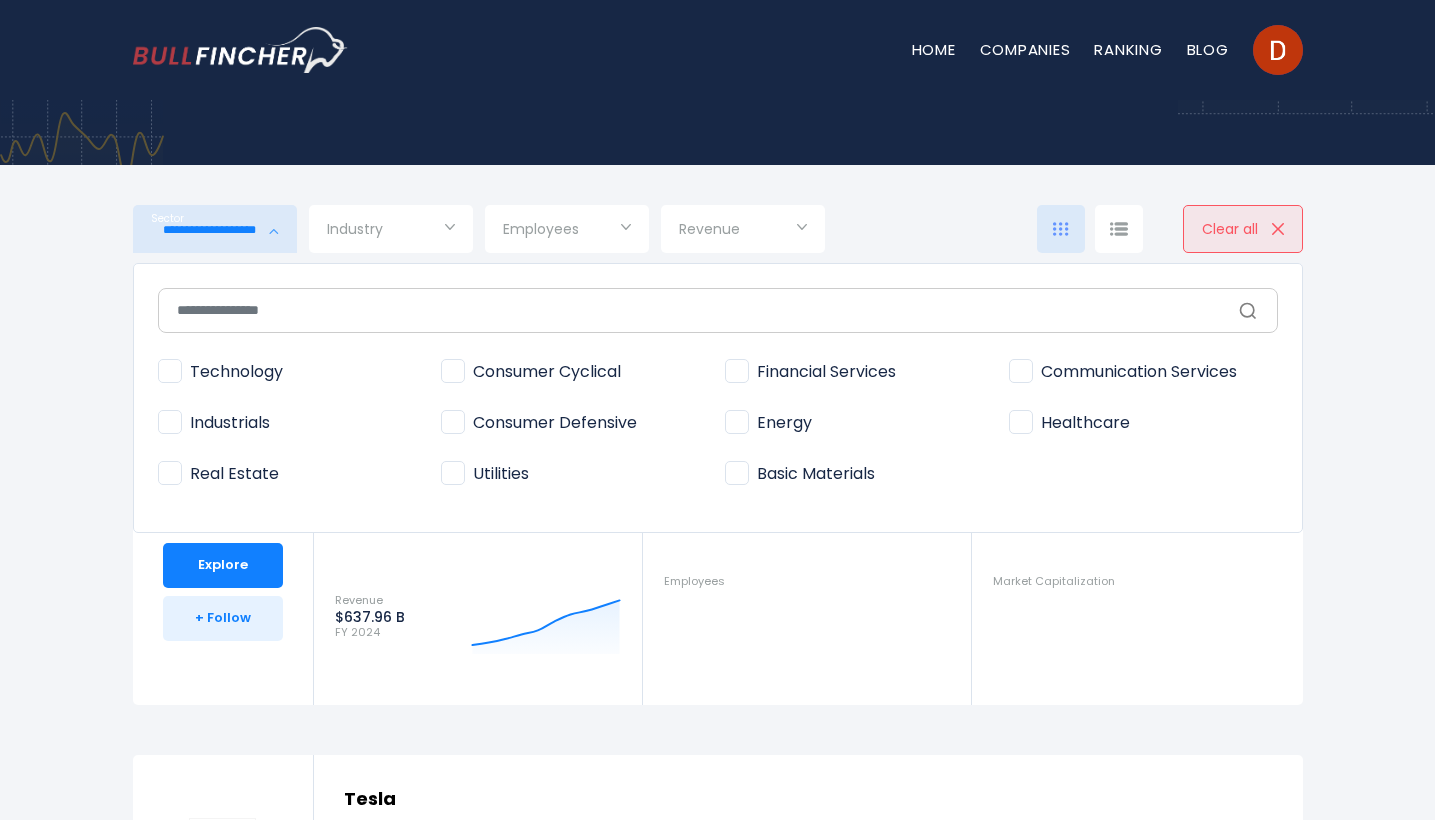 click at bounding box center (717, 410) 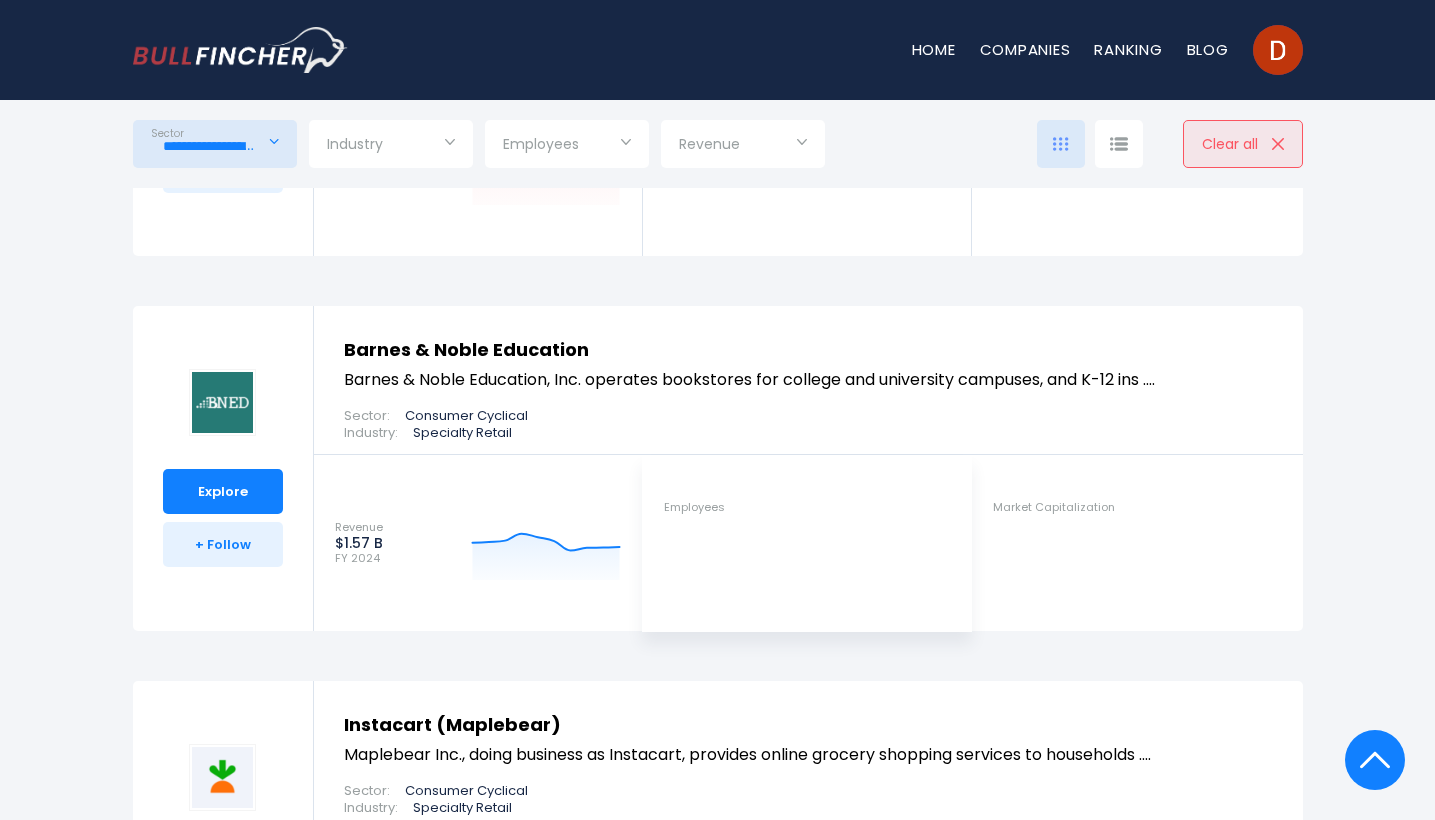 scroll, scrollTop: 8546, scrollLeft: 0, axis: vertical 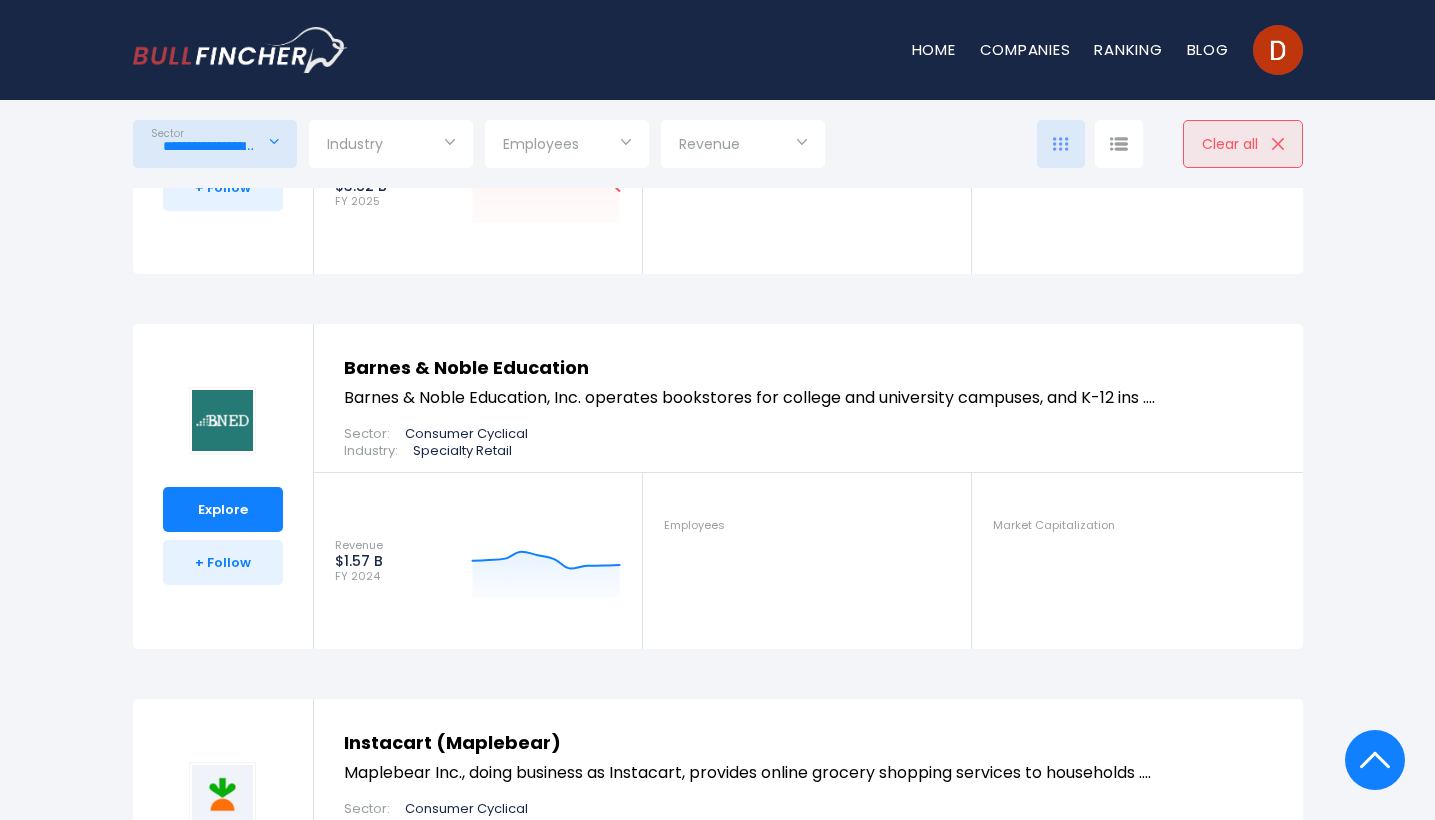 click at bounding box center [1061, 144] 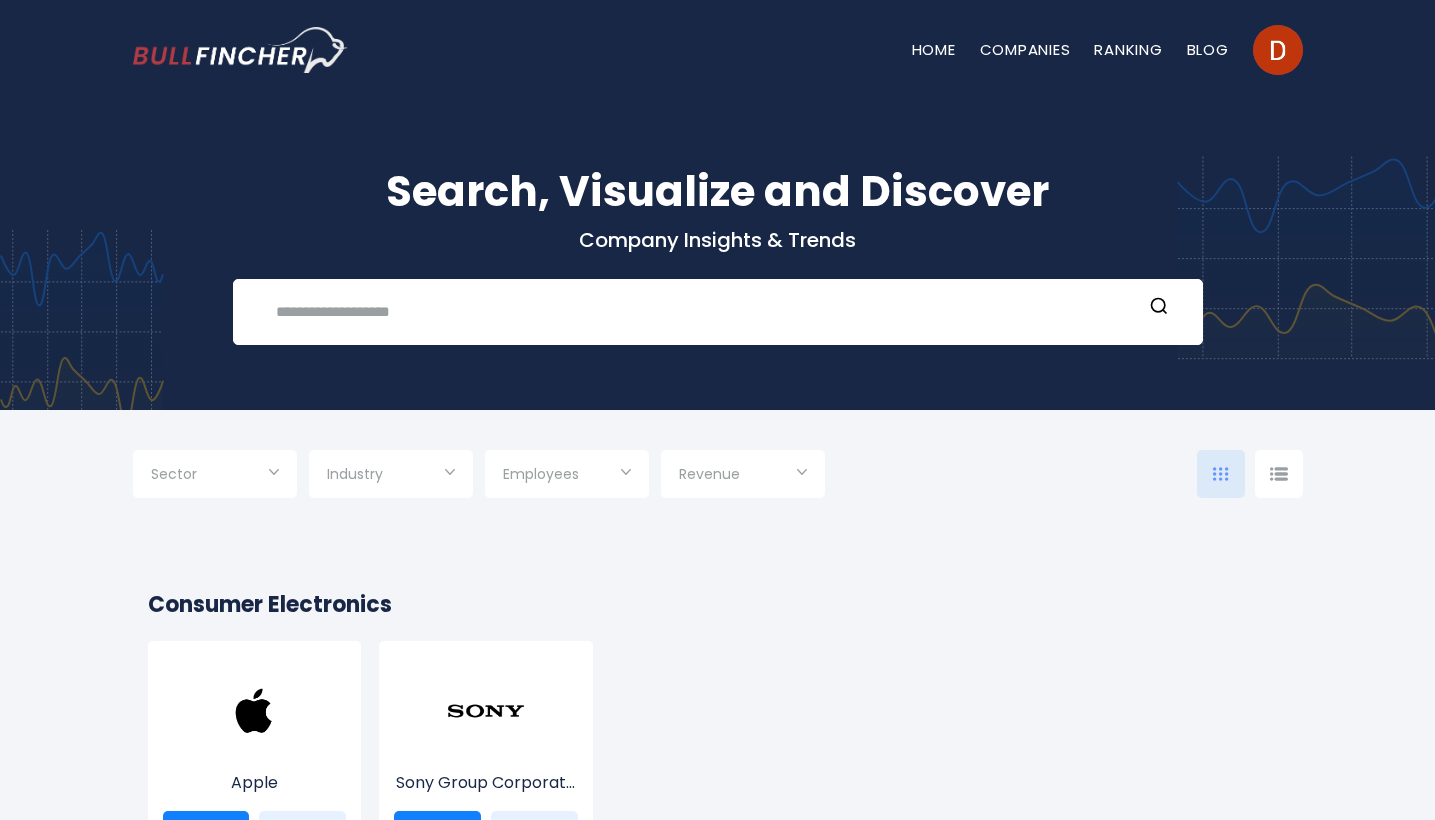 scroll, scrollTop: 0, scrollLeft: 0, axis: both 